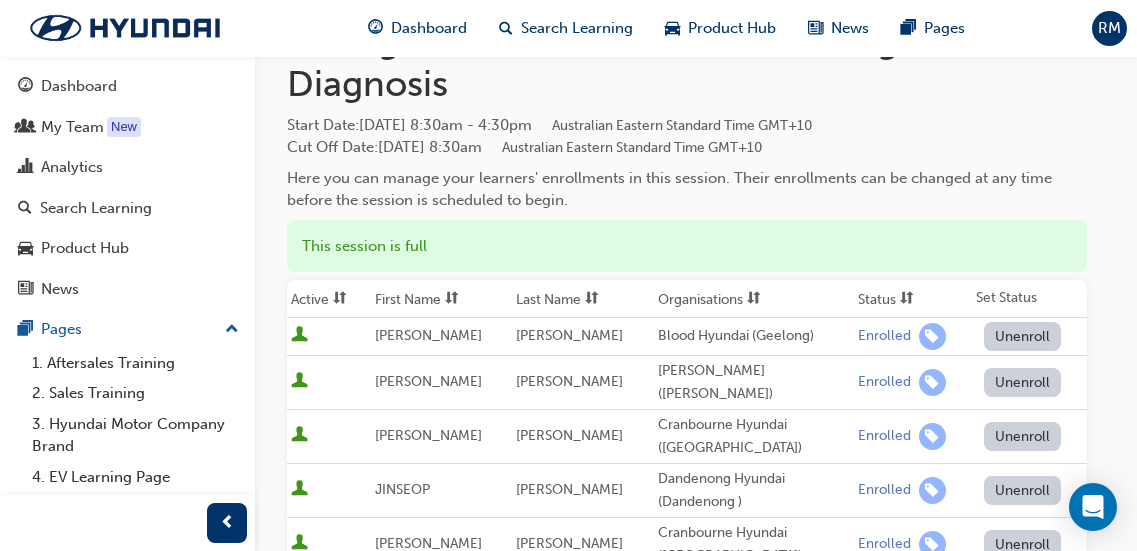 scroll, scrollTop: 0, scrollLeft: 0, axis: both 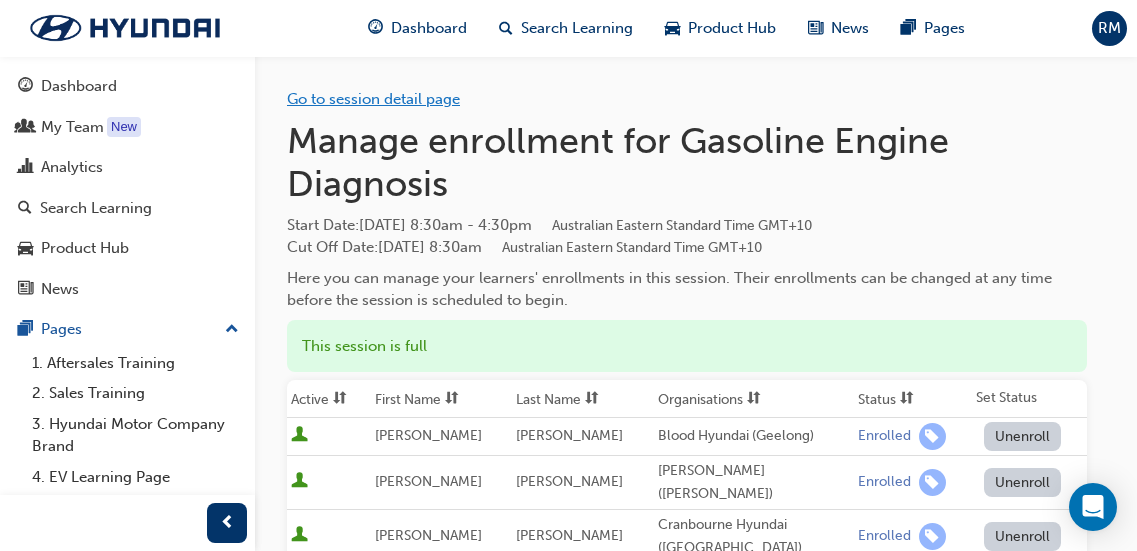 click on "Go to session detail page" at bounding box center (373, 99) 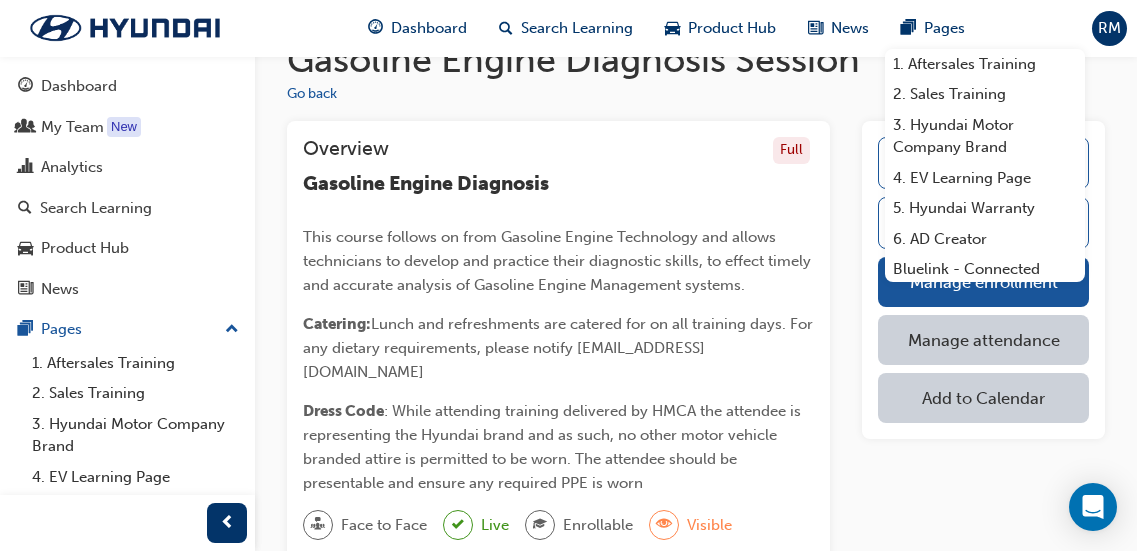 scroll, scrollTop: 0, scrollLeft: 0, axis: both 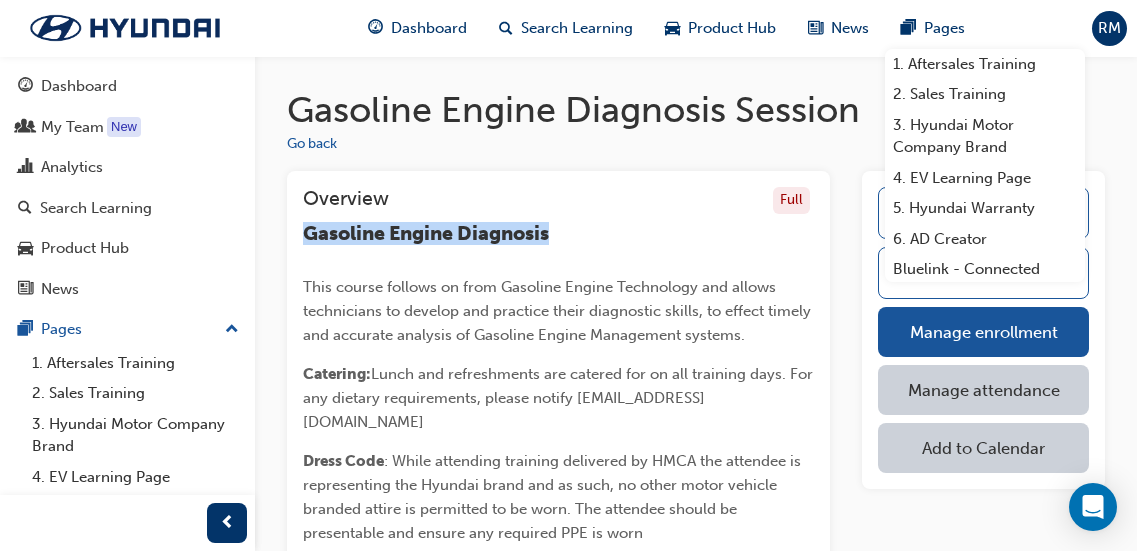 drag, startPoint x: 307, startPoint y: 236, endPoint x: 555, endPoint y: 231, distance: 248.0504 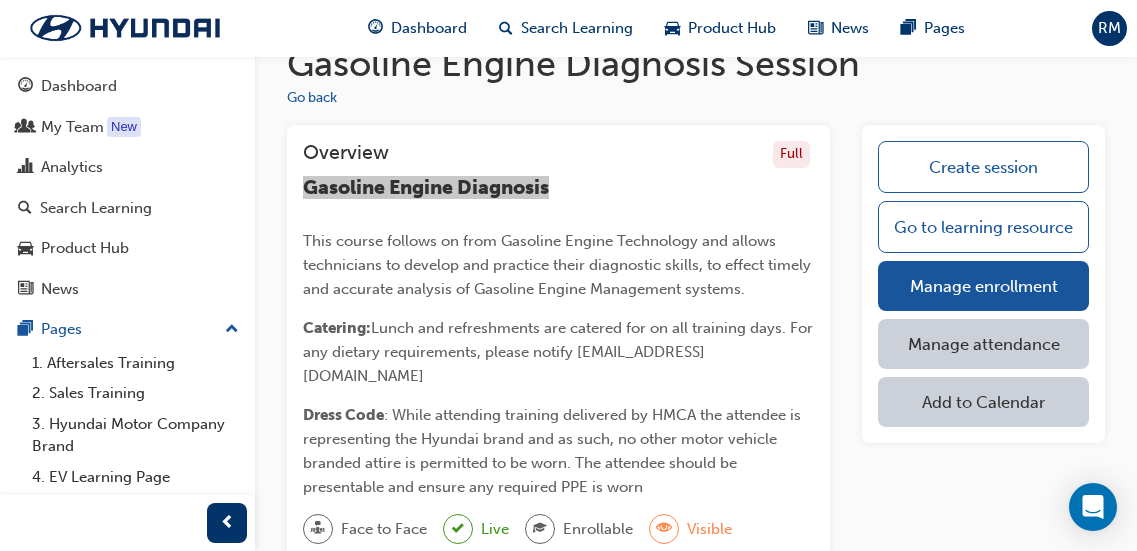 scroll, scrollTop: 0, scrollLeft: 0, axis: both 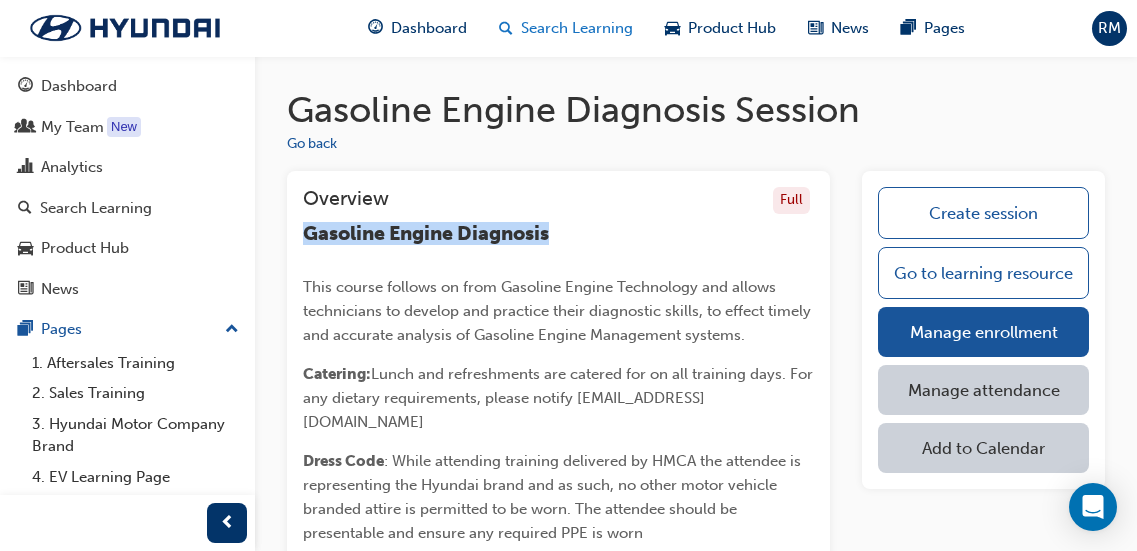 click on "Search Learning" at bounding box center (577, 28) 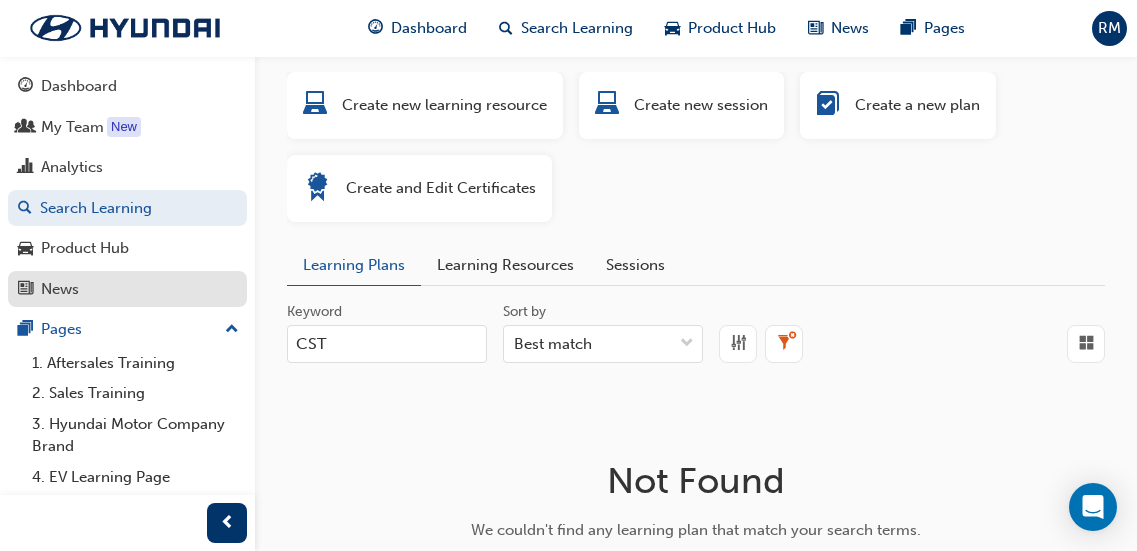 drag, startPoint x: 298, startPoint y: 318, endPoint x: 161, endPoint y: 296, distance: 138.75517 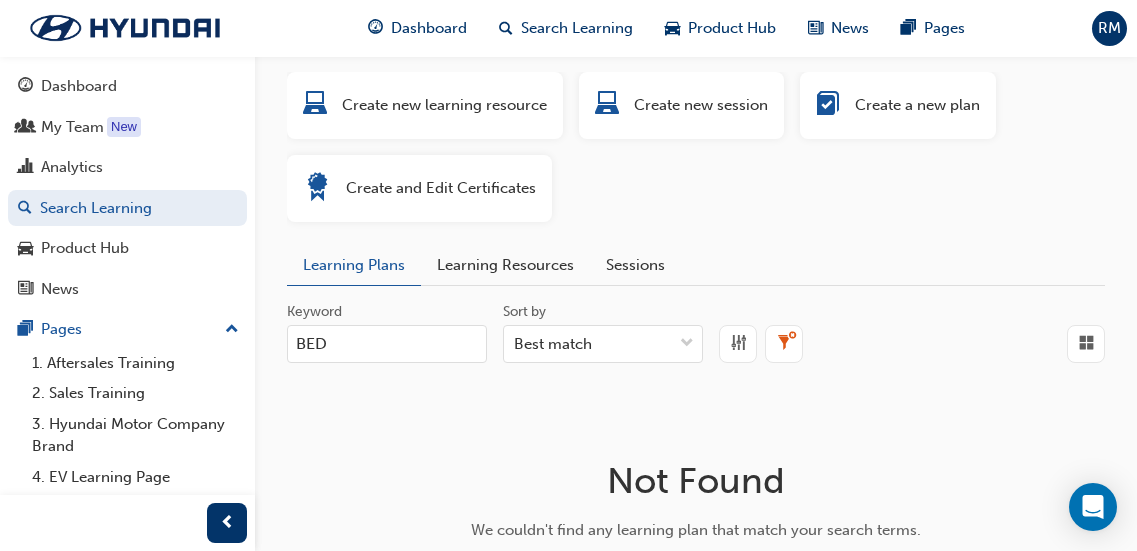 type on "BED" 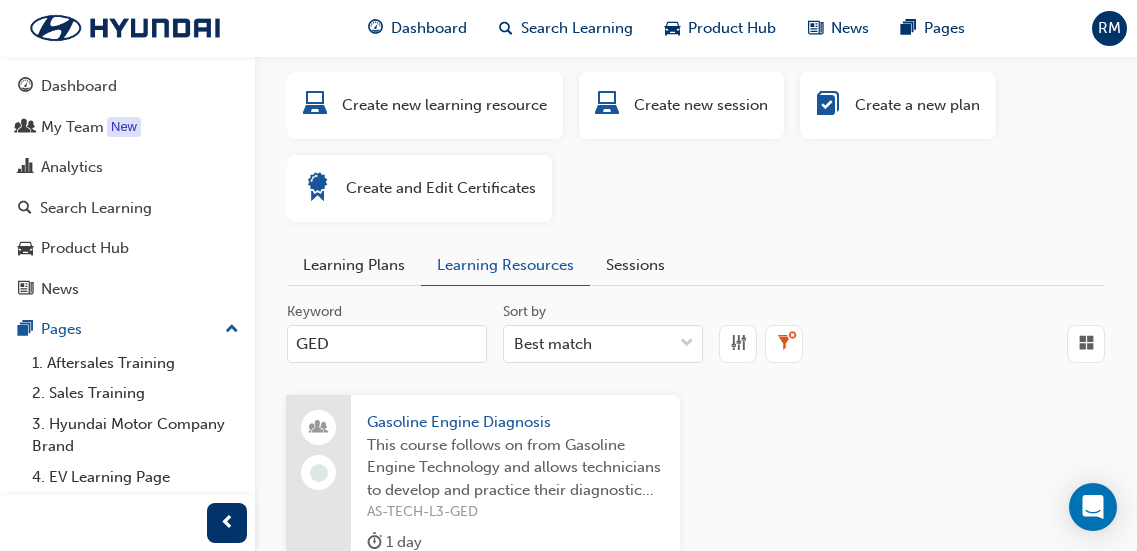 click on "Learning Resources" at bounding box center [505, 265] 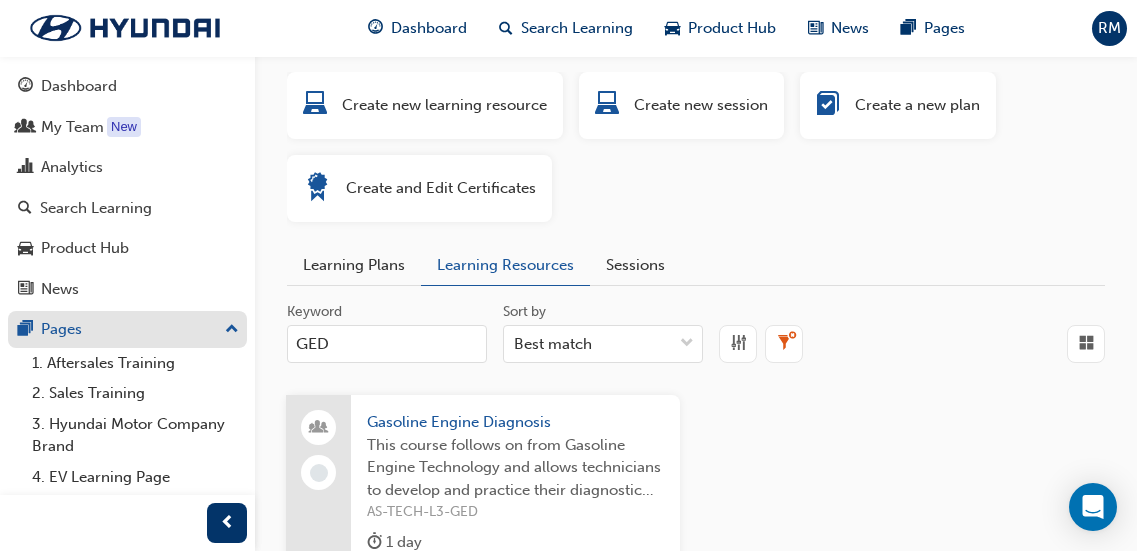 drag, startPoint x: 368, startPoint y: 345, endPoint x: 93, endPoint y: 316, distance: 276.52487 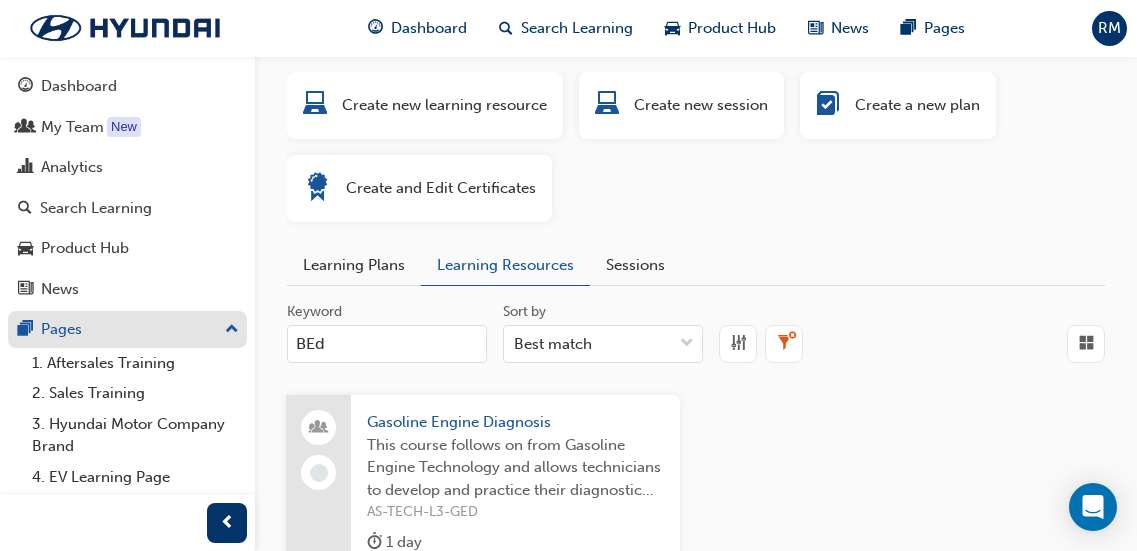 type on "BEd" 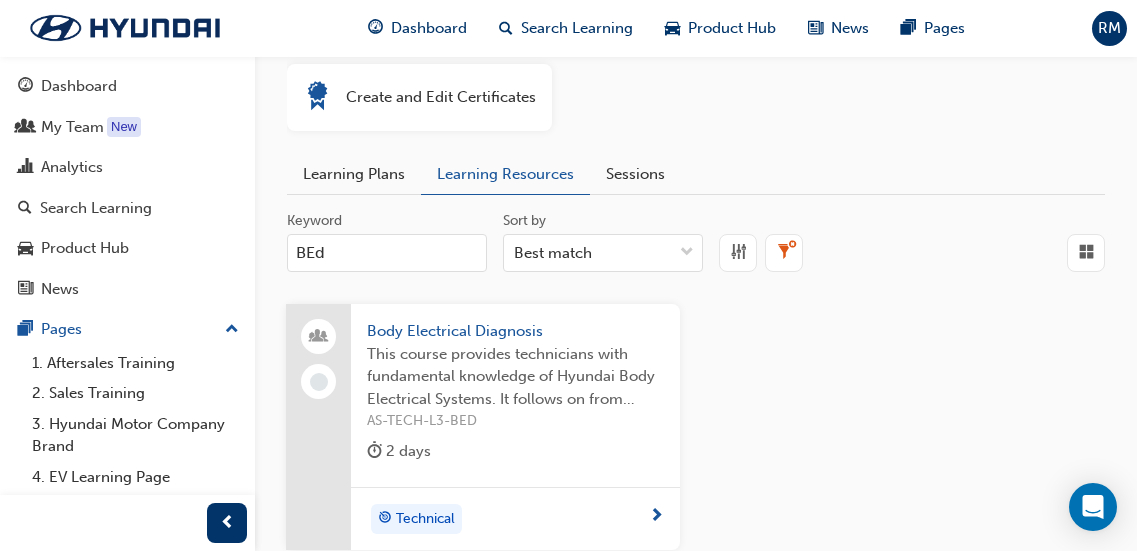 scroll, scrollTop: 100, scrollLeft: 0, axis: vertical 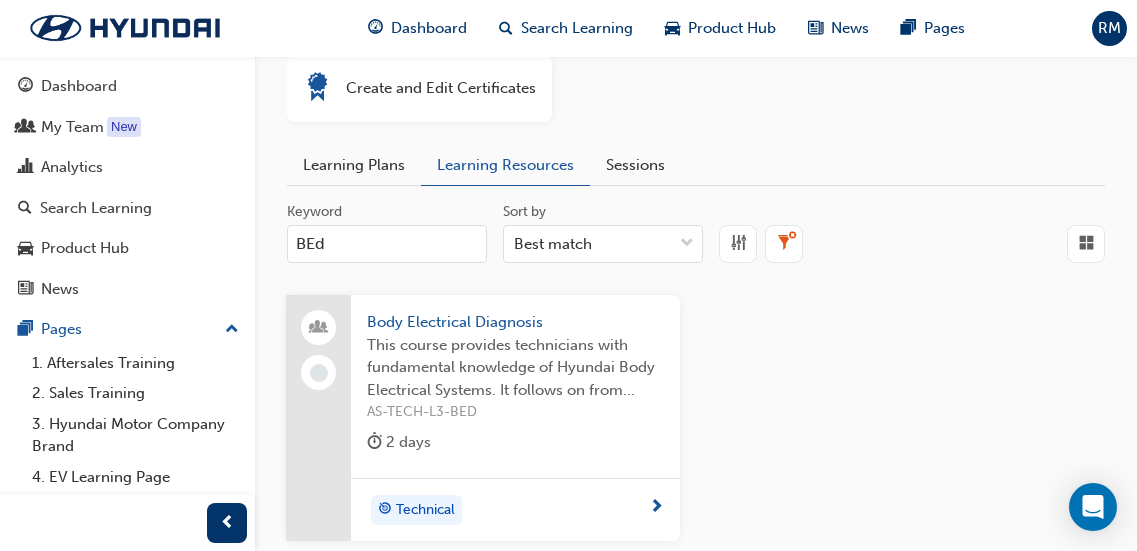 click on "This course provides technicians with fundamental knowledge of Hyundai Body Electrical Systems. It follows on from Electrical Diagnosis and allows technicians to develop and practice new diagnostic skills, to effect timely and accurate analysis of Body Electrical systems." at bounding box center (515, 368) 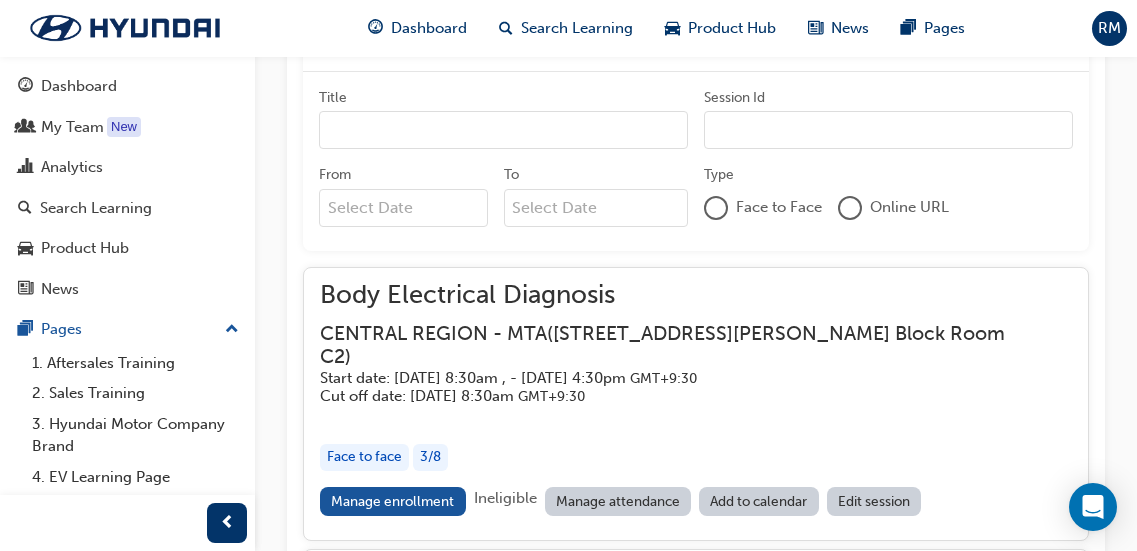scroll, scrollTop: 1610, scrollLeft: 0, axis: vertical 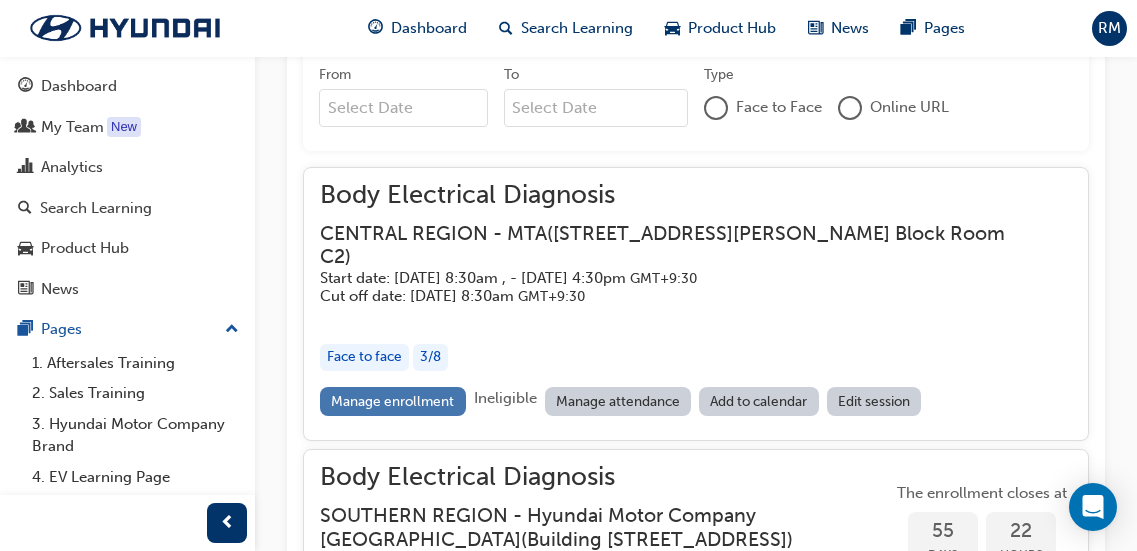 click on "Manage enrollment" at bounding box center [393, 401] 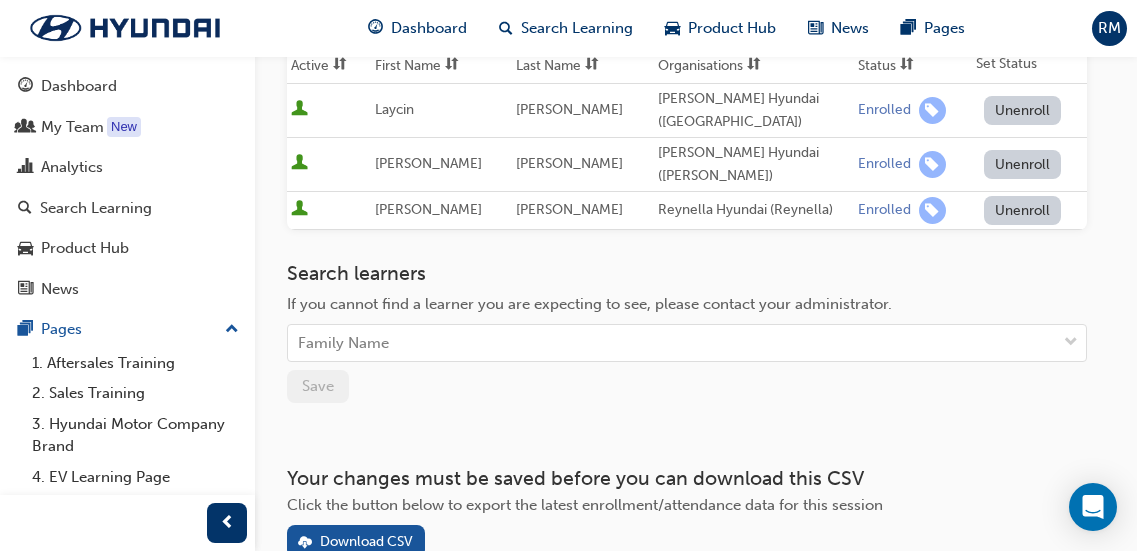 scroll, scrollTop: 337, scrollLeft: 0, axis: vertical 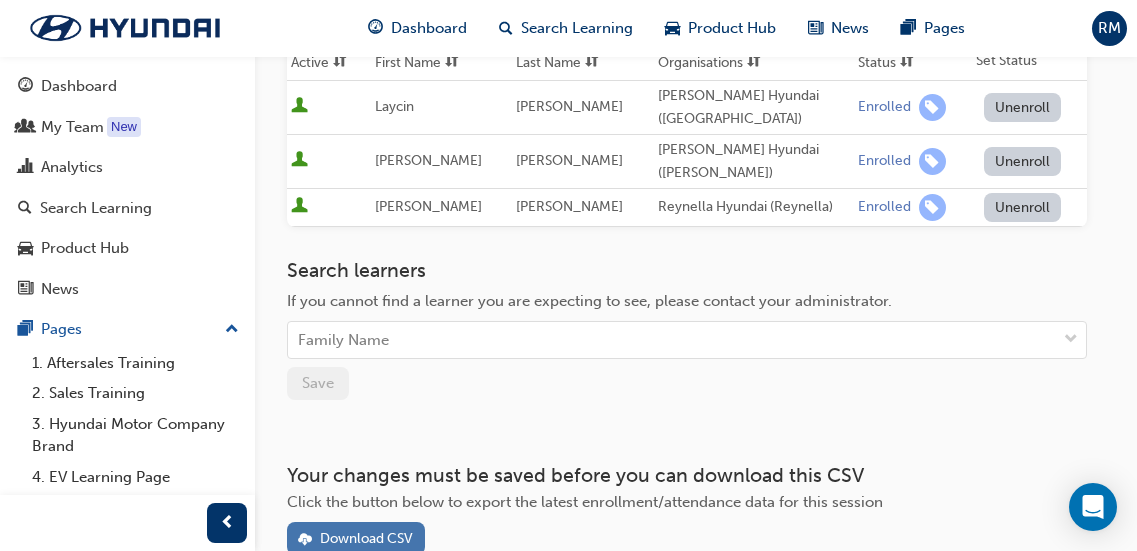 click on "Download CSV" at bounding box center (355, 538) 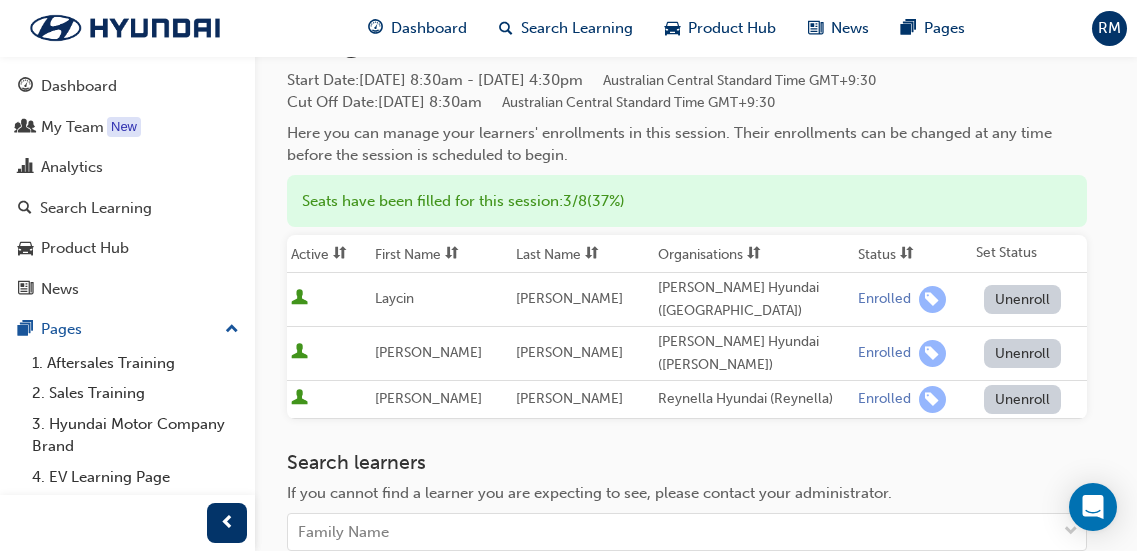 scroll, scrollTop: 137, scrollLeft: 0, axis: vertical 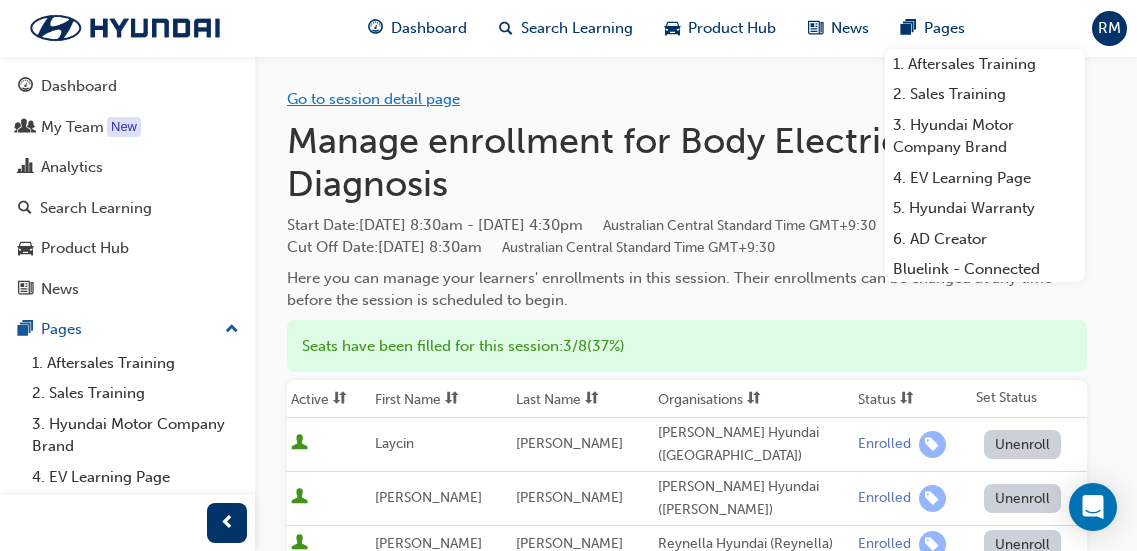 click on "Go to session detail page" at bounding box center (373, 99) 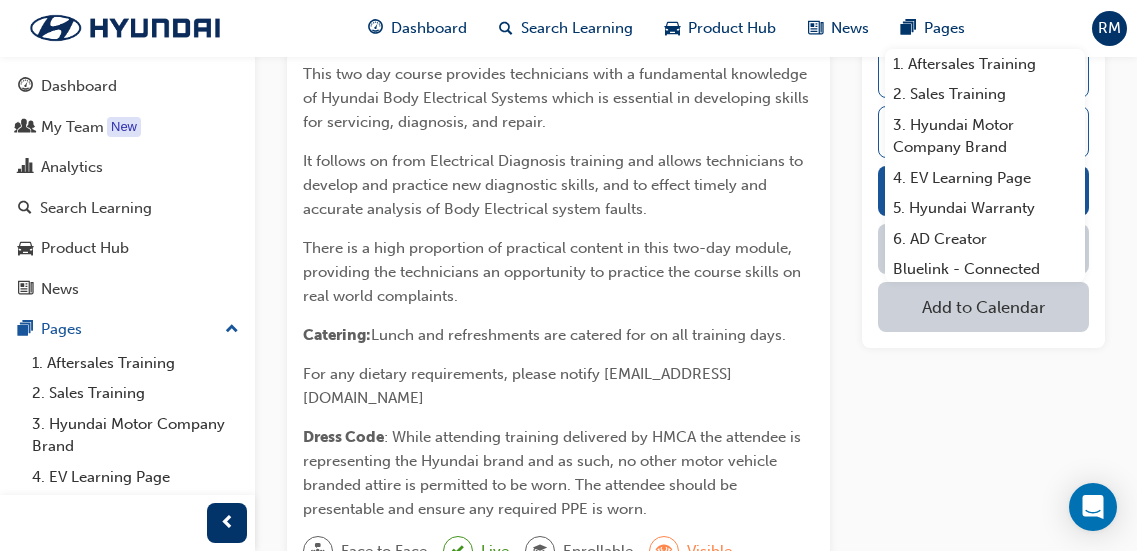 scroll, scrollTop: 117, scrollLeft: 0, axis: vertical 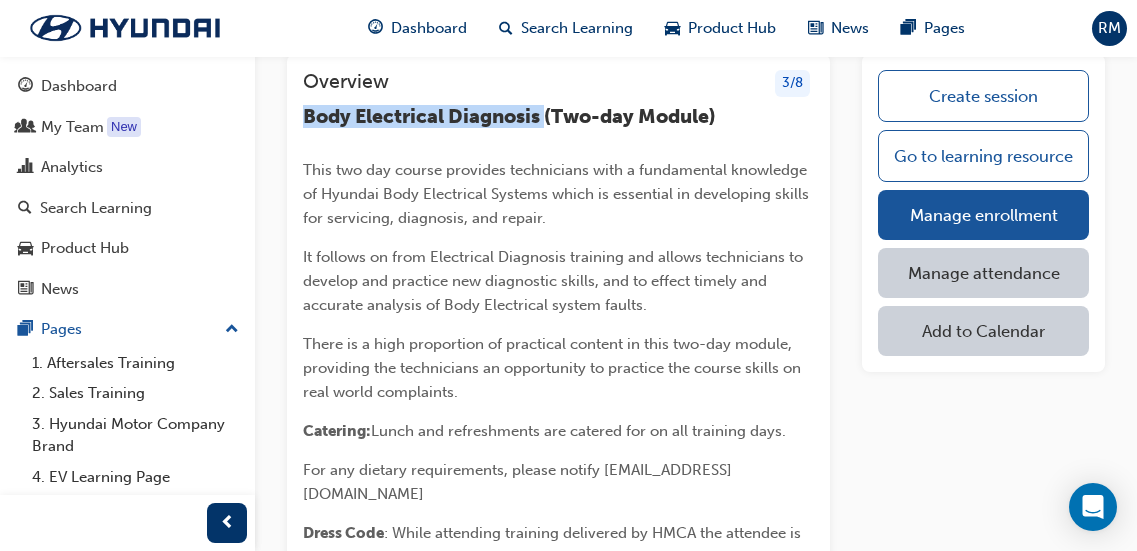 drag, startPoint x: 301, startPoint y: 112, endPoint x: 546, endPoint y: 110, distance: 245.00816 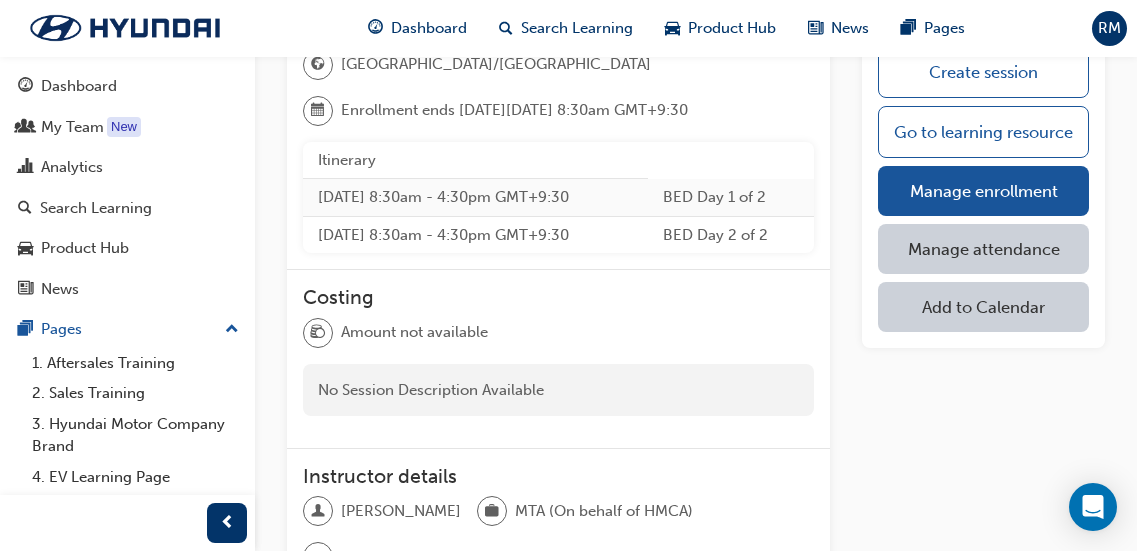 scroll, scrollTop: 1017, scrollLeft: 0, axis: vertical 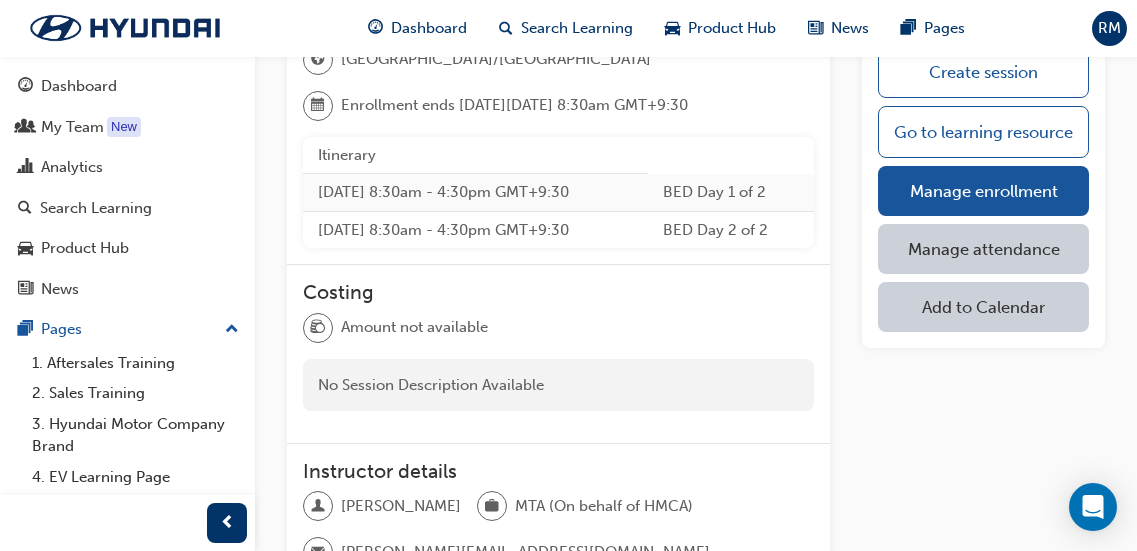 drag, startPoint x: 459, startPoint y: 508, endPoint x: 343, endPoint y: 506, distance: 116.01724 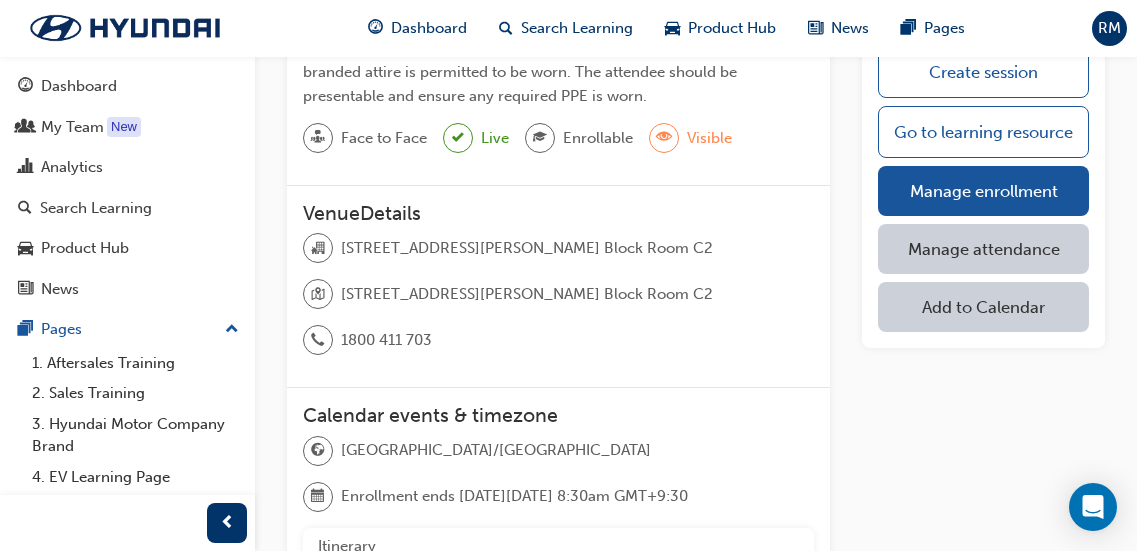 scroll, scrollTop: 617, scrollLeft: 0, axis: vertical 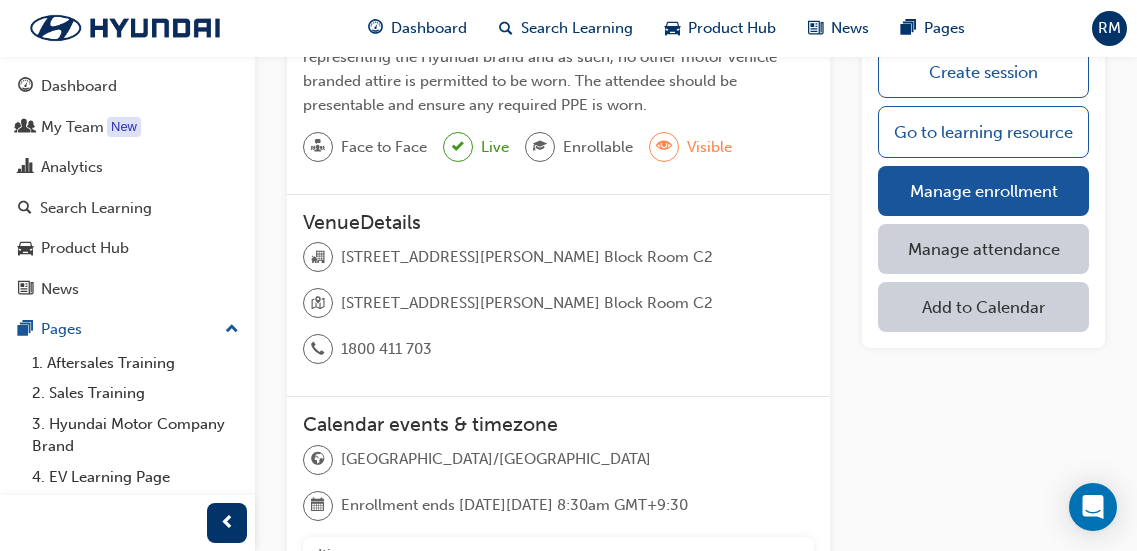 drag, startPoint x: 339, startPoint y: 260, endPoint x: 732, endPoint y: 259, distance: 393.00128 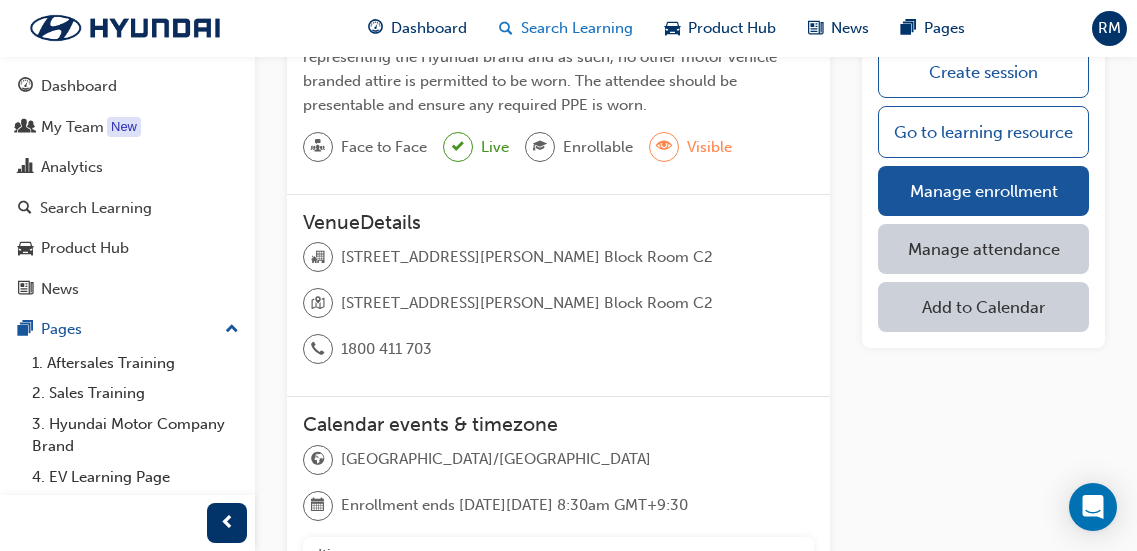 click on "Search Learning" at bounding box center (577, 28) 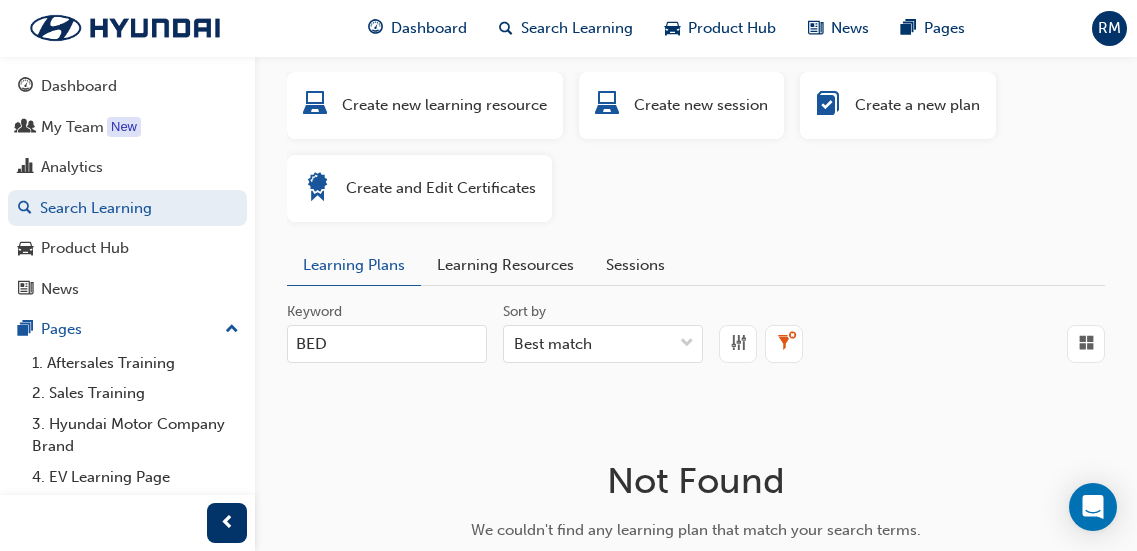 drag, startPoint x: 366, startPoint y: 341, endPoint x: 314, endPoint y: 332, distance: 52.773098 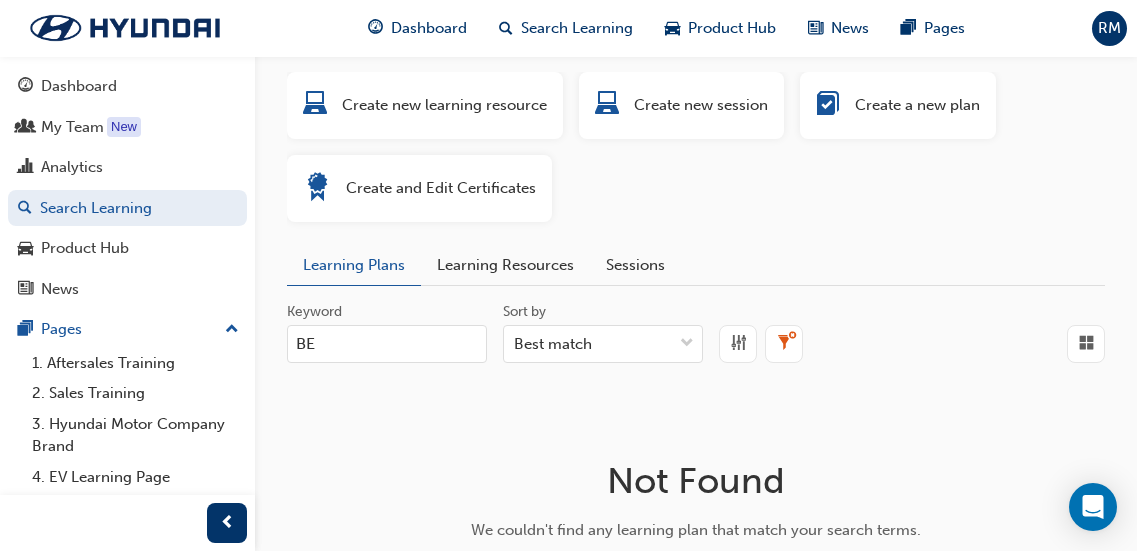 type on "B" 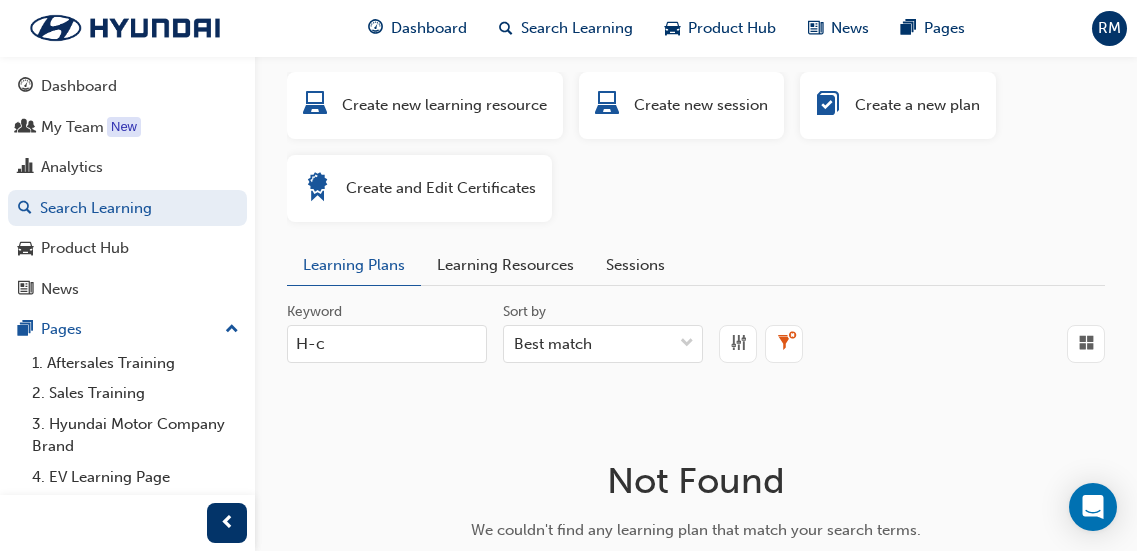 type on "H-c" 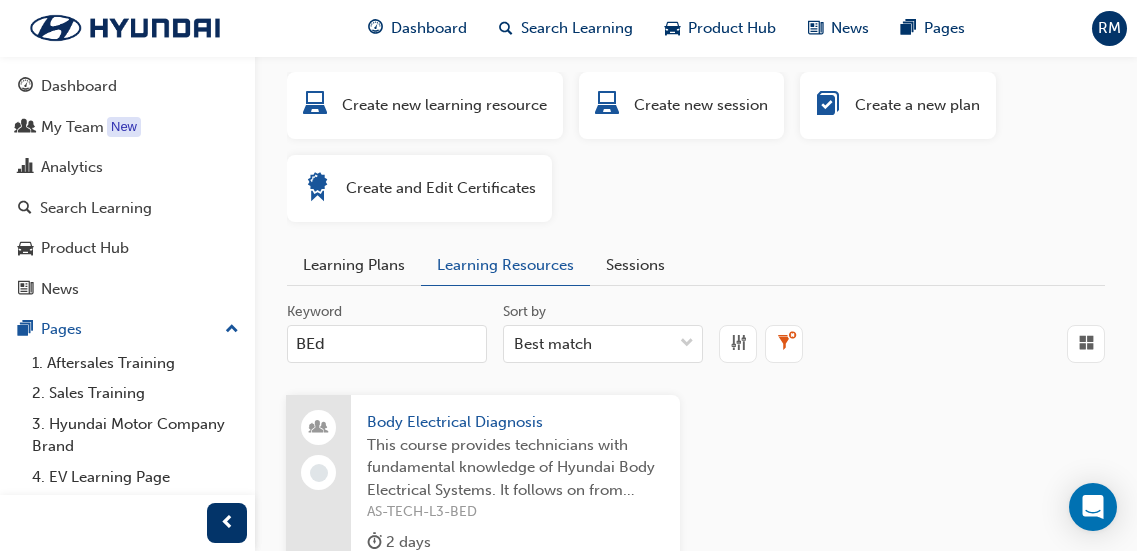 drag, startPoint x: 360, startPoint y: 341, endPoint x: 210, endPoint y: 338, distance: 150.03 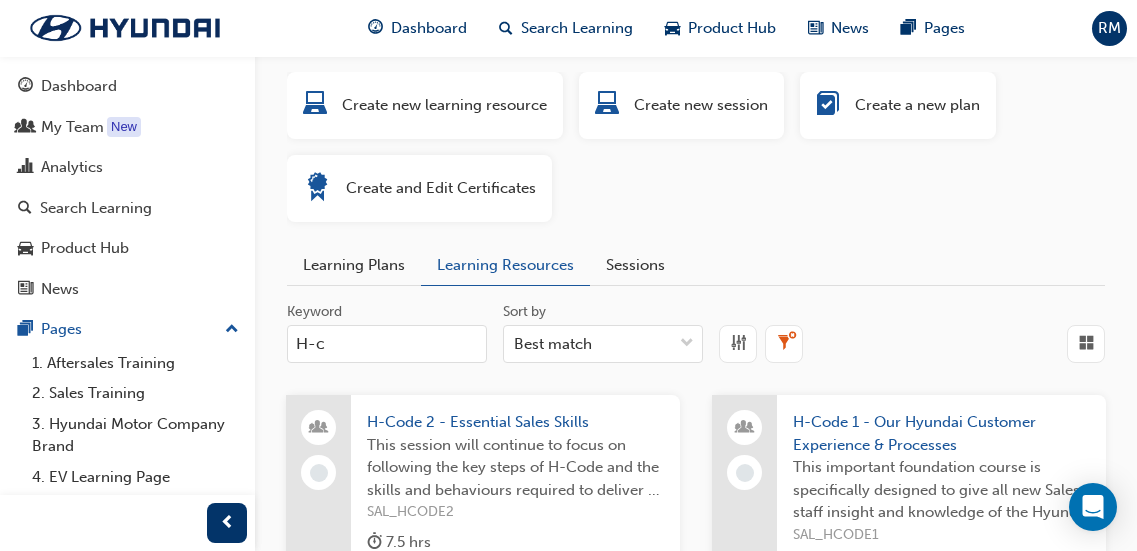 scroll, scrollTop: 200, scrollLeft: 0, axis: vertical 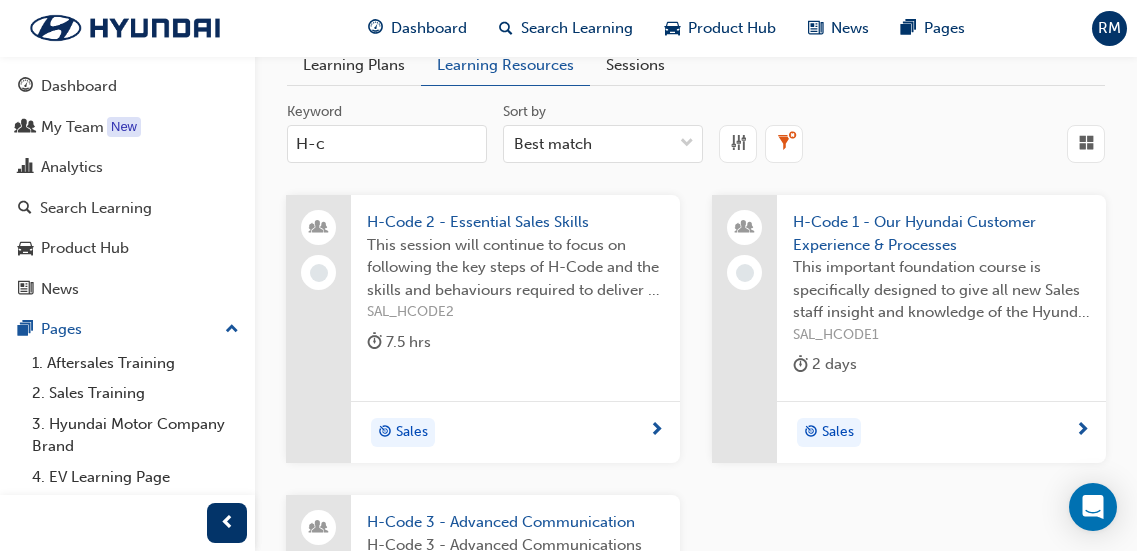 type on "H-c" 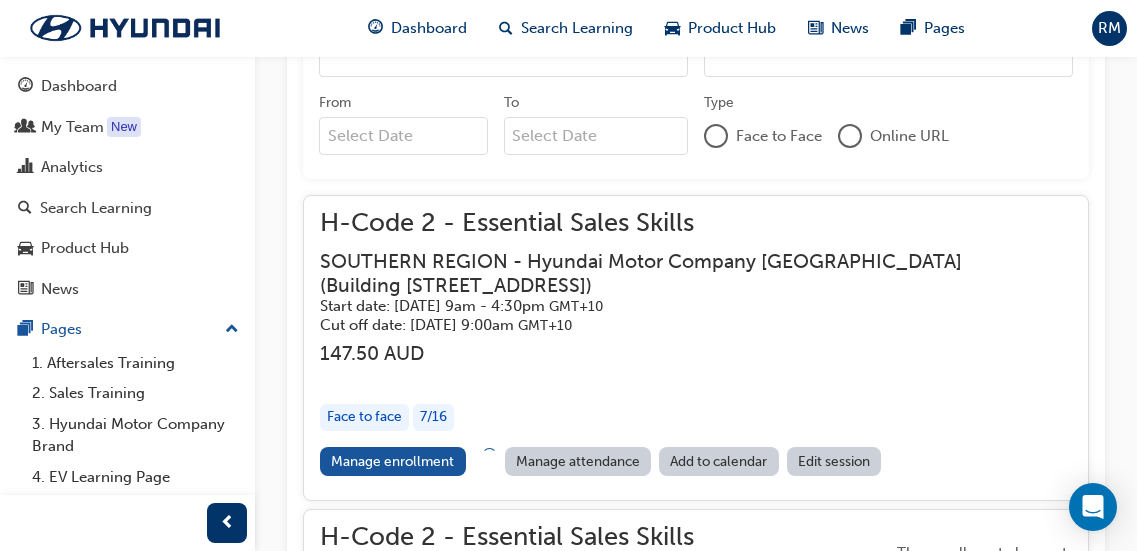 scroll, scrollTop: 950, scrollLeft: 0, axis: vertical 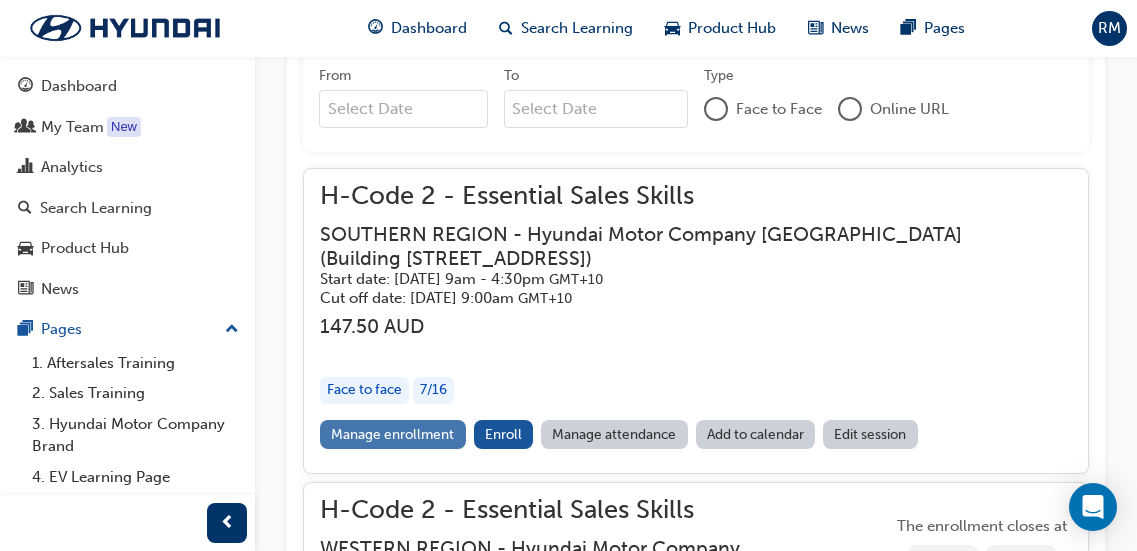 click on "Manage enrollment" at bounding box center (393, 434) 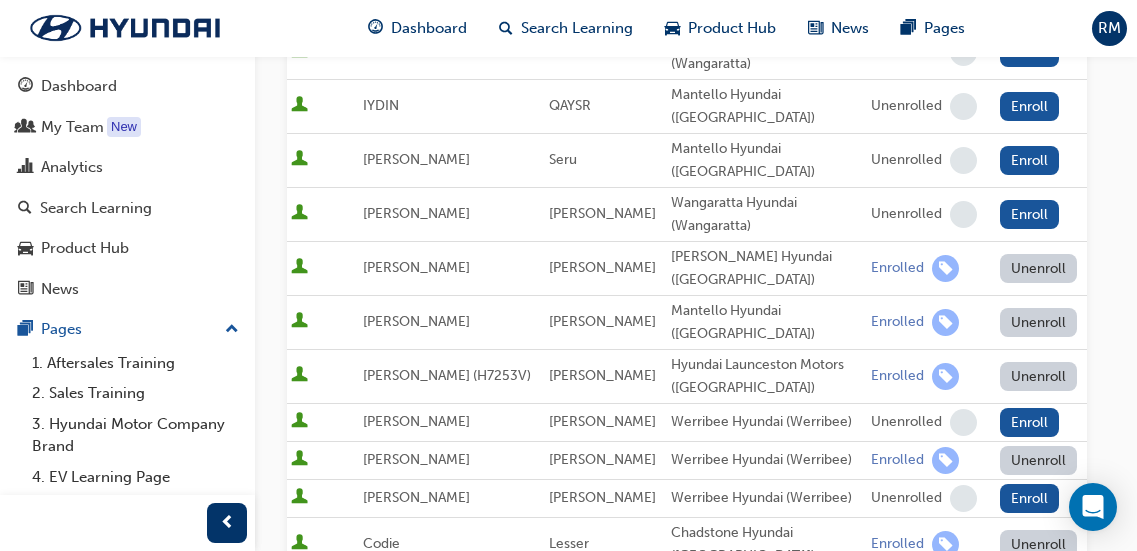 scroll, scrollTop: 900, scrollLeft: 0, axis: vertical 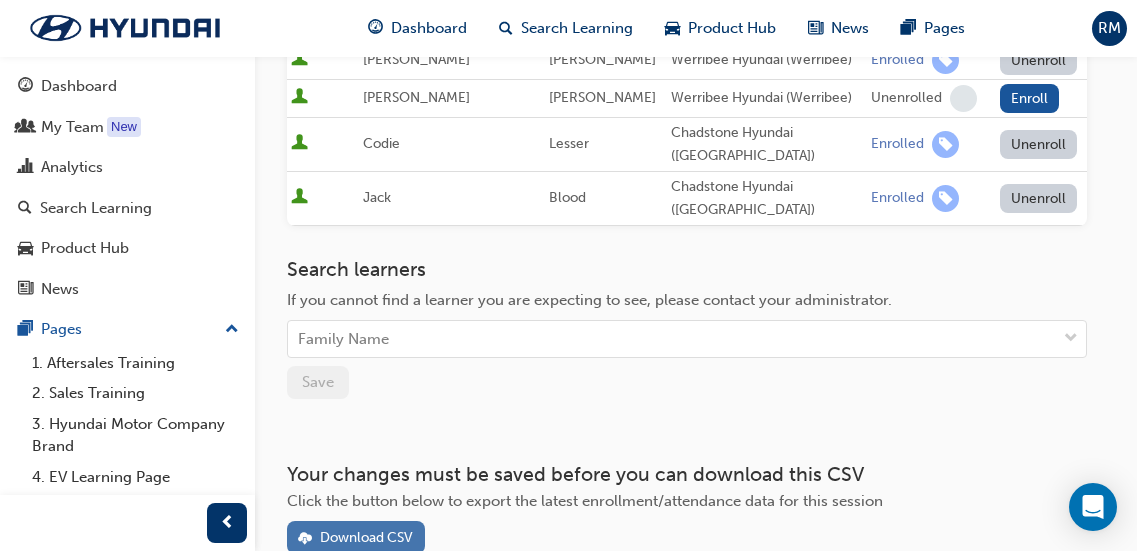 click on "Download CSV" at bounding box center (356, 537) 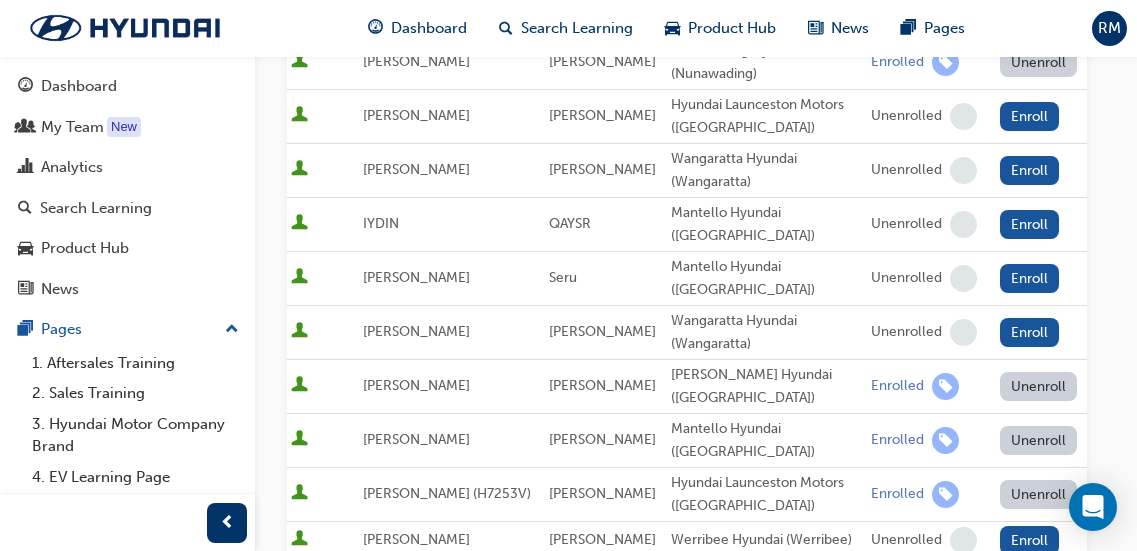 scroll, scrollTop: 0, scrollLeft: 0, axis: both 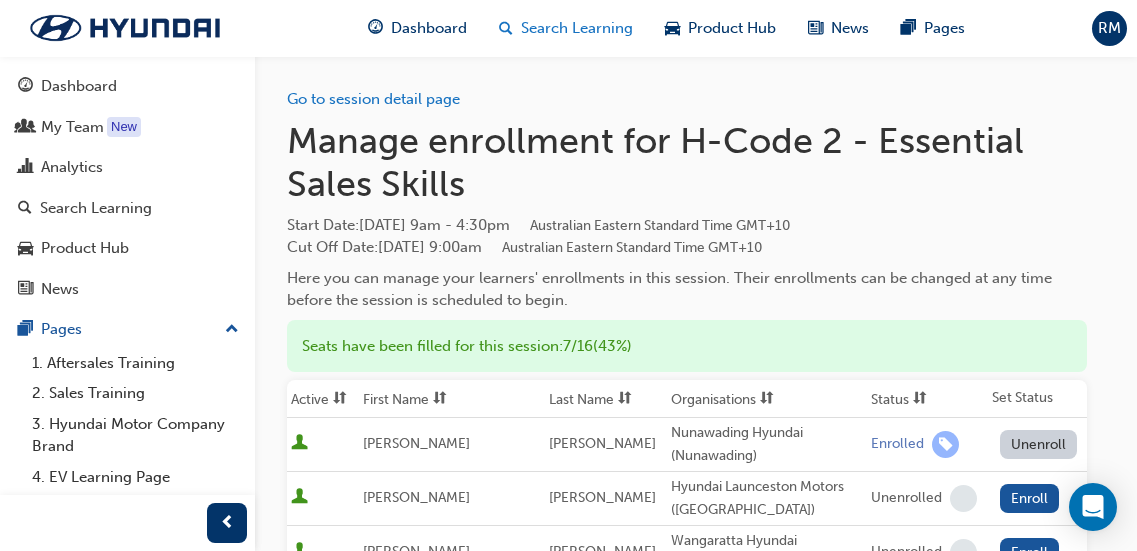 click on "Search Learning" at bounding box center [577, 28] 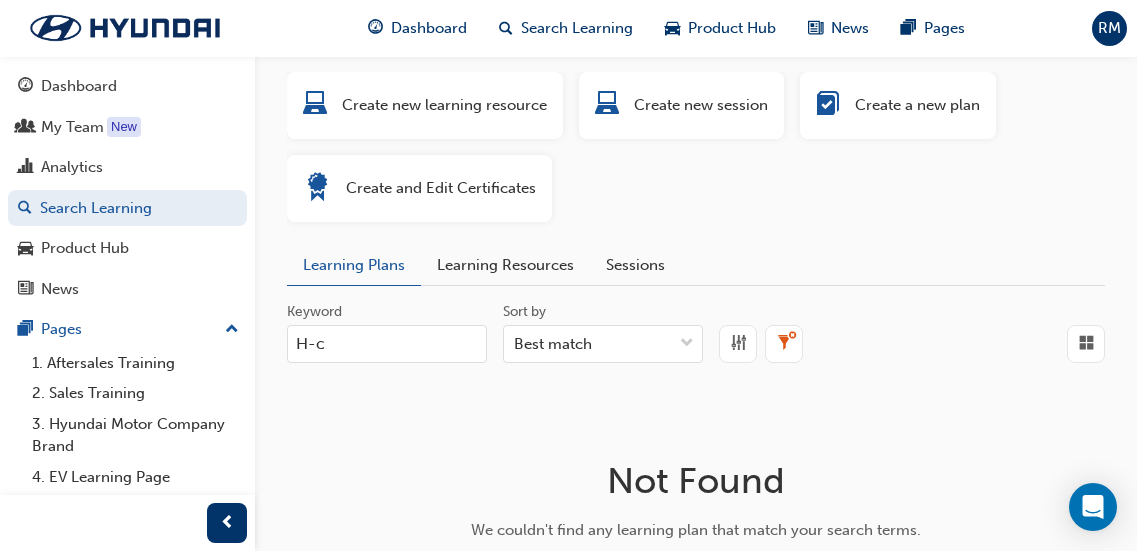 click on "Learning Resources" at bounding box center [505, 265] 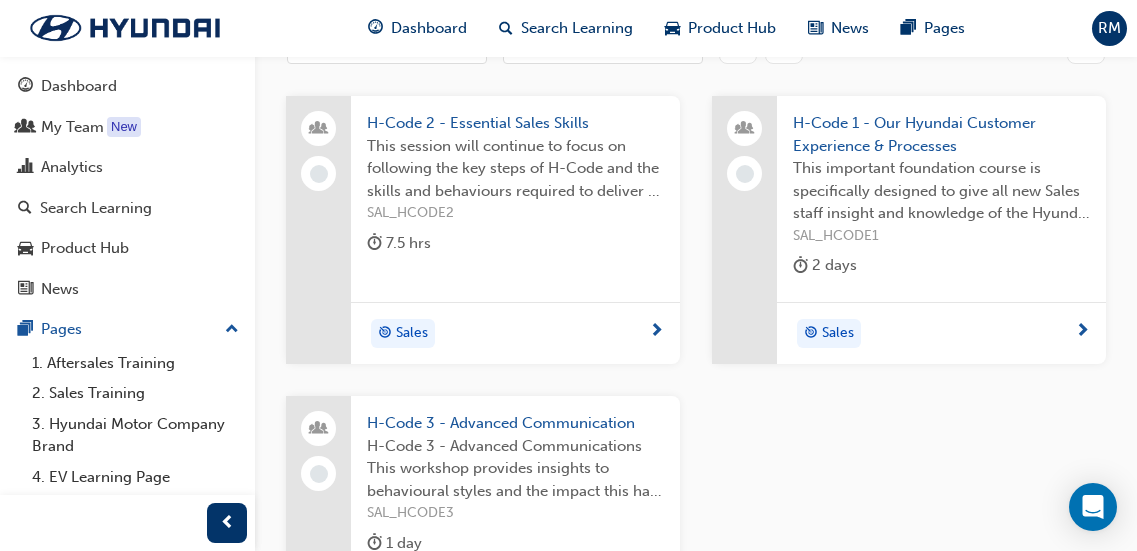 scroll, scrollTop: 400, scrollLeft: 0, axis: vertical 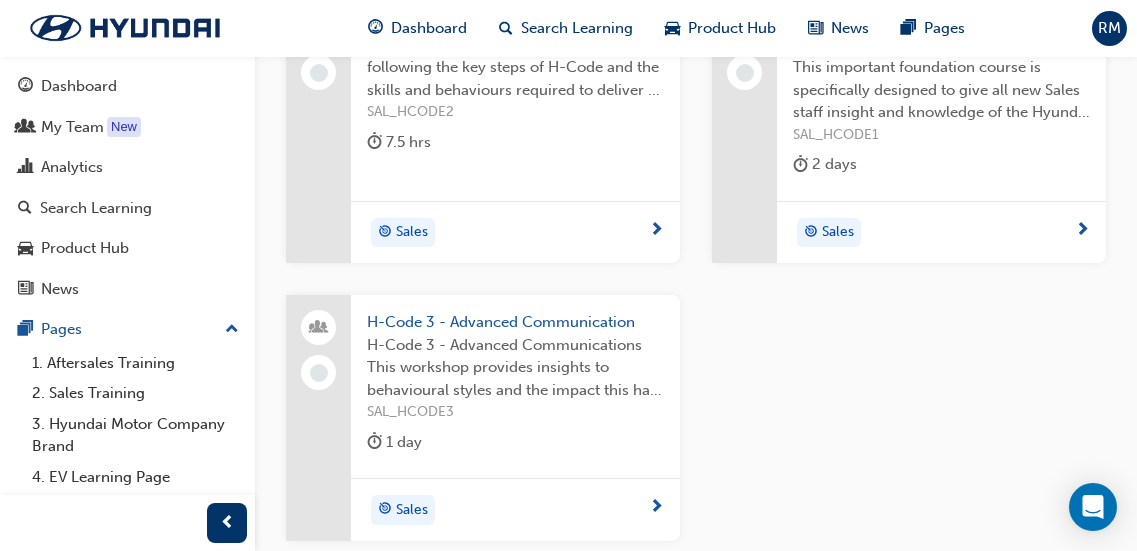 click on "SAL_HCODE3" at bounding box center (515, 412) 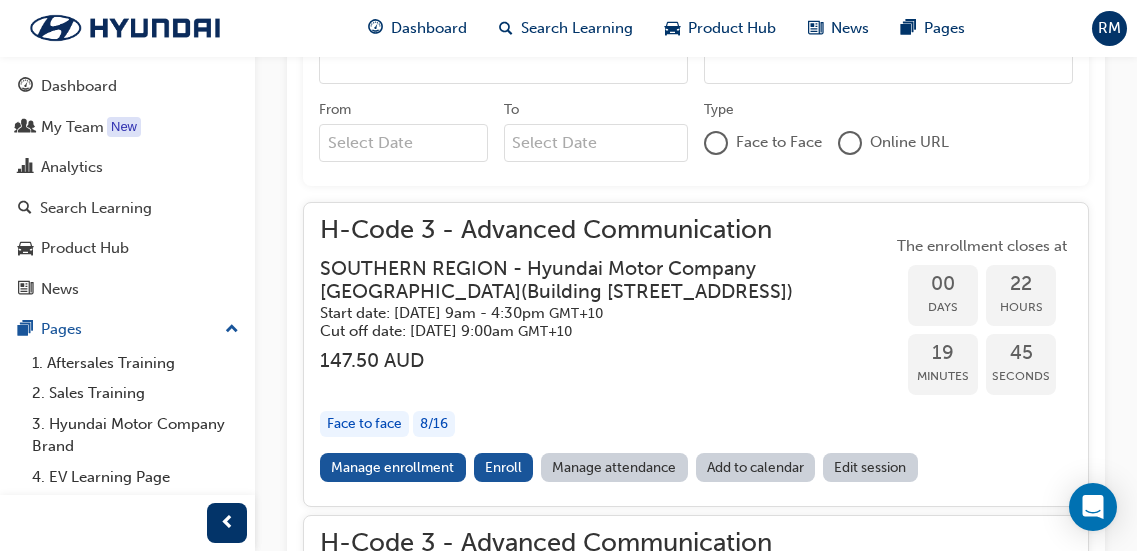 scroll, scrollTop: 1168, scrollLeft: 0, axis: vertical 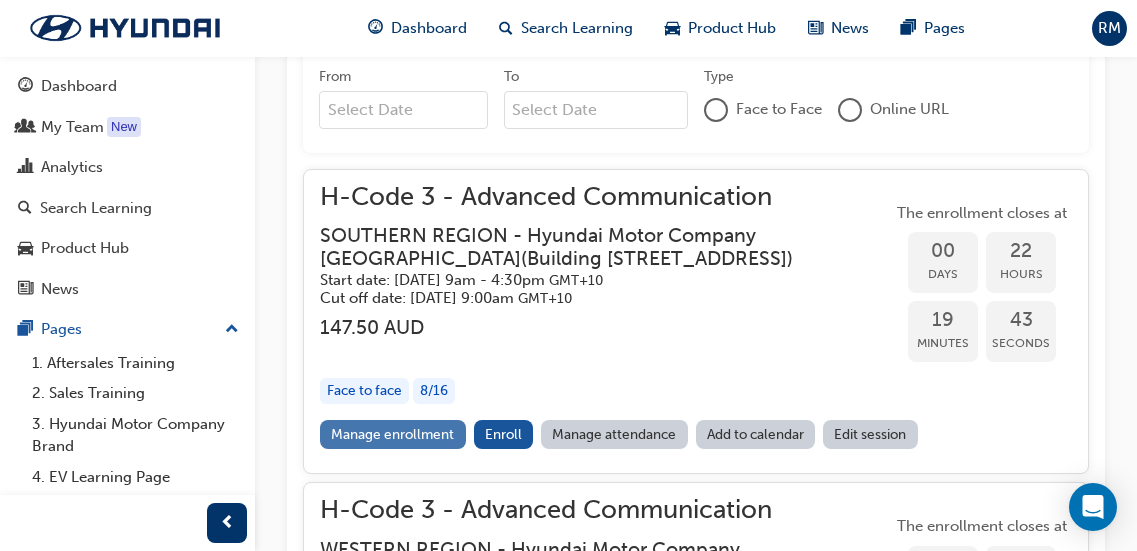 click on "Manage enrollment" at bounding box center (393, 434) 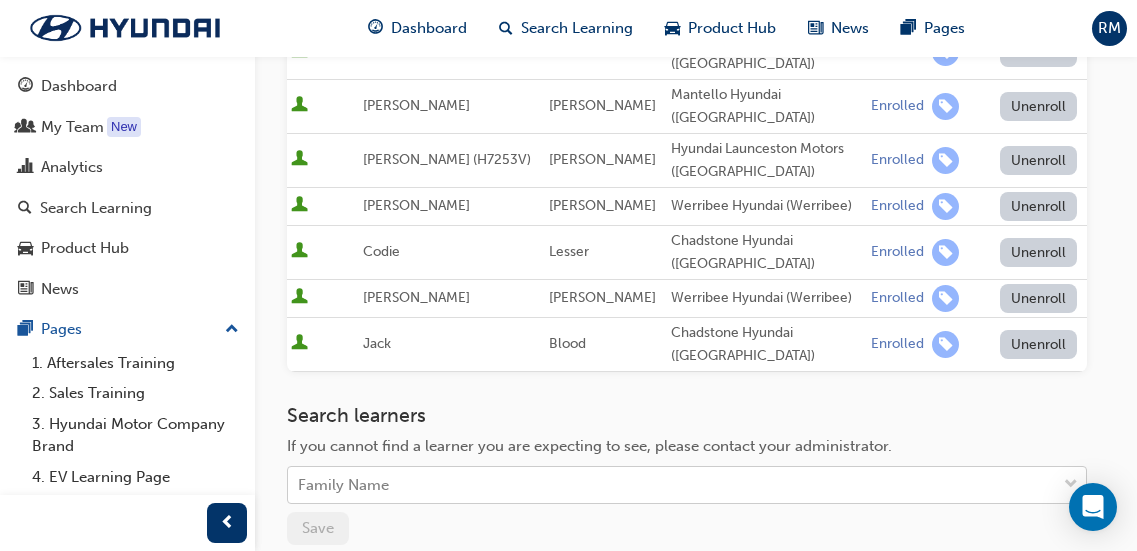 scroll, scrollTop: 700, scrollLeft: 0, axis: vertical 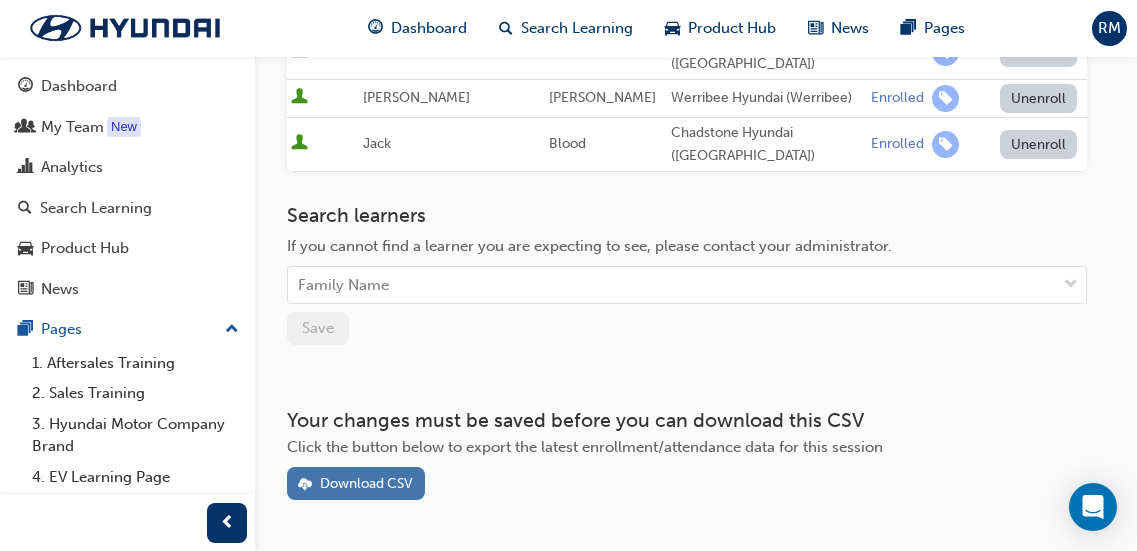 click on "Download CSV" at bounding box center (366, 483) 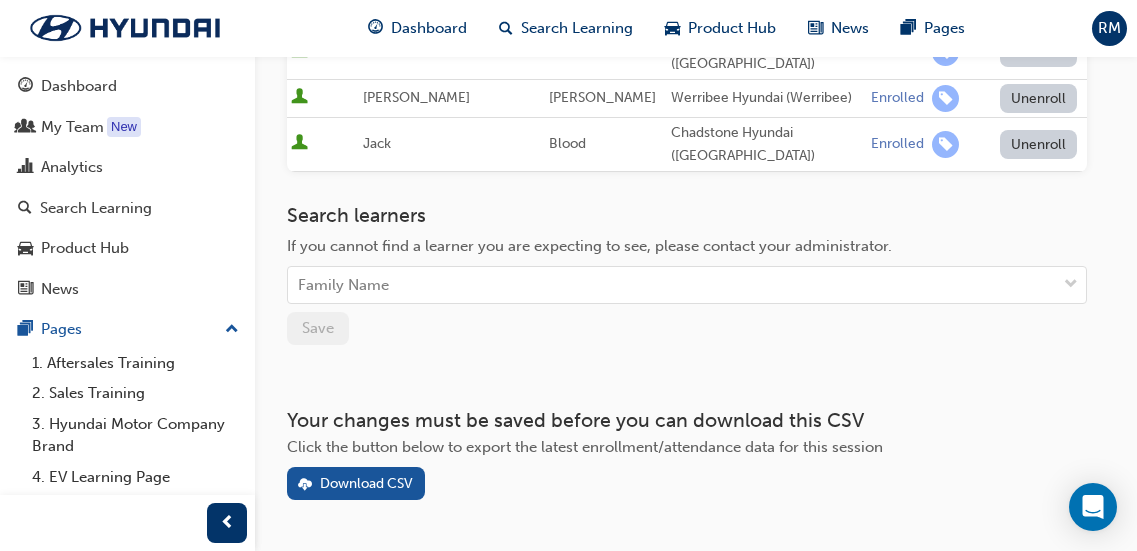 type 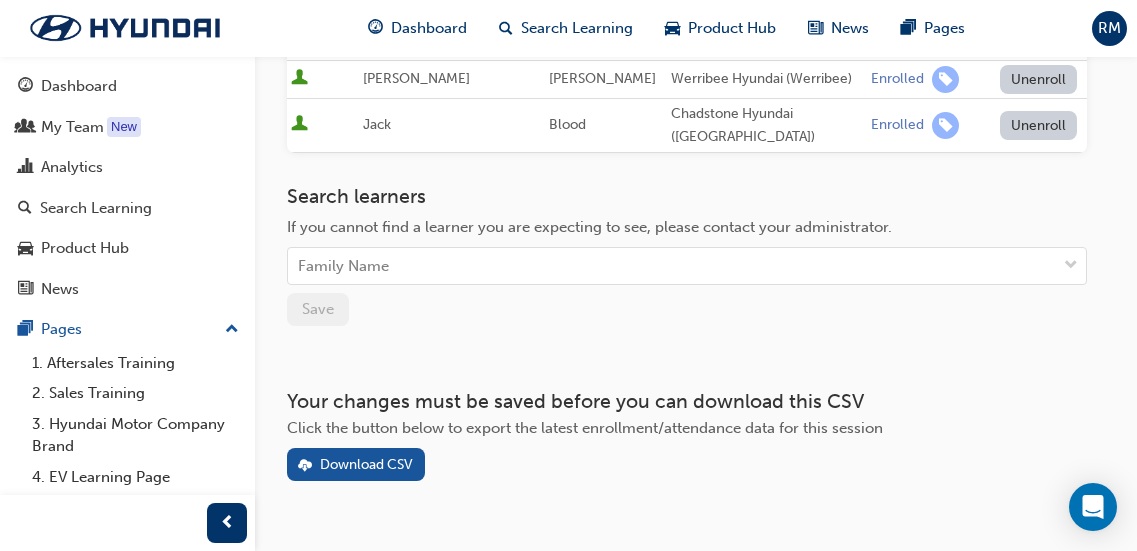 scroll, scrollTop: 728, scrollLeft: 0, axis: vertical 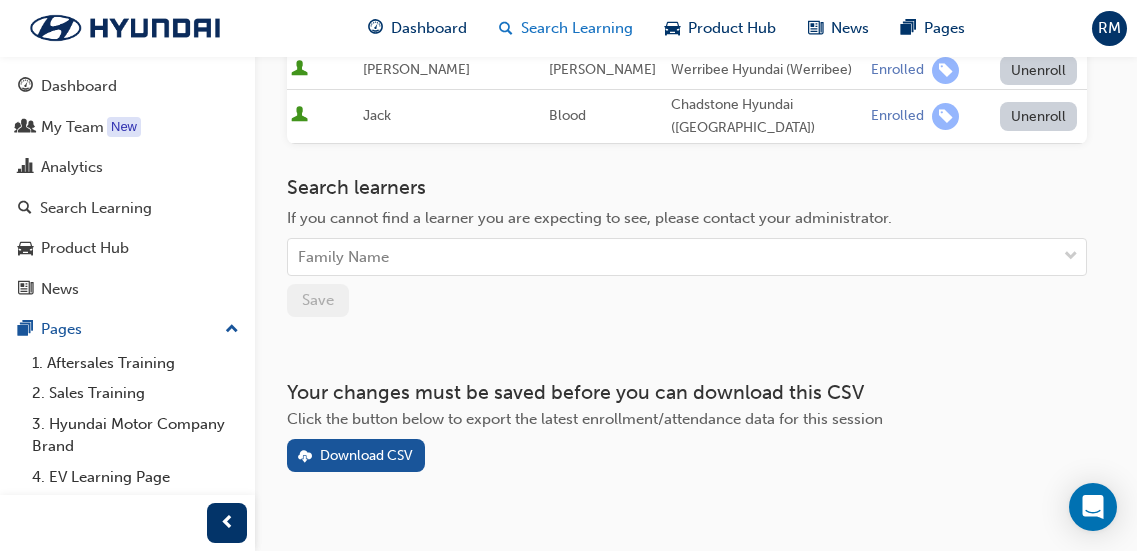 click on "Search Learning" at bounding box center [577, 28] 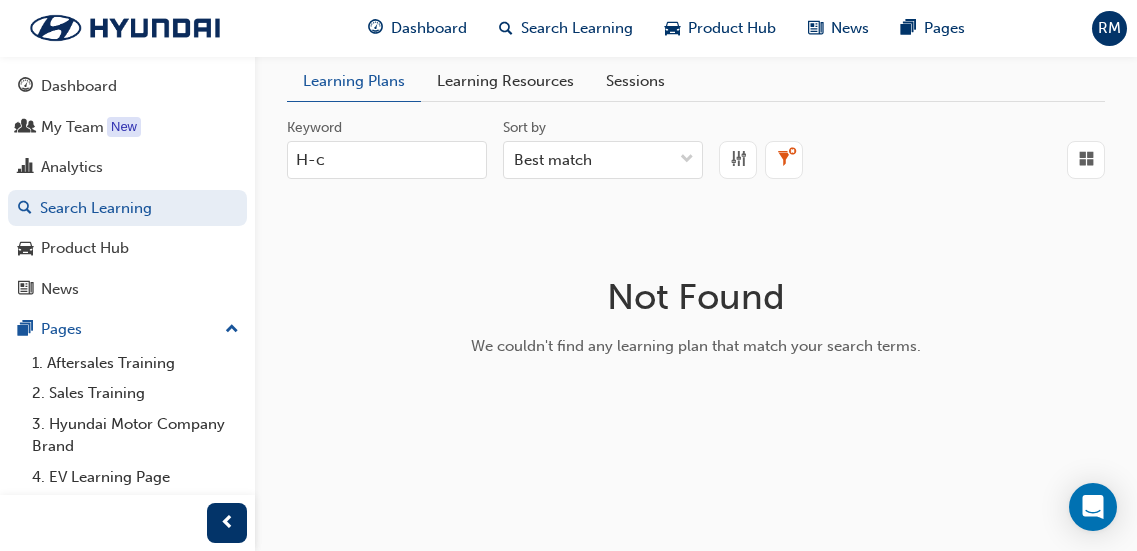 scroll, scrollTop: 183, scrollLeft: 0, axis: vertical 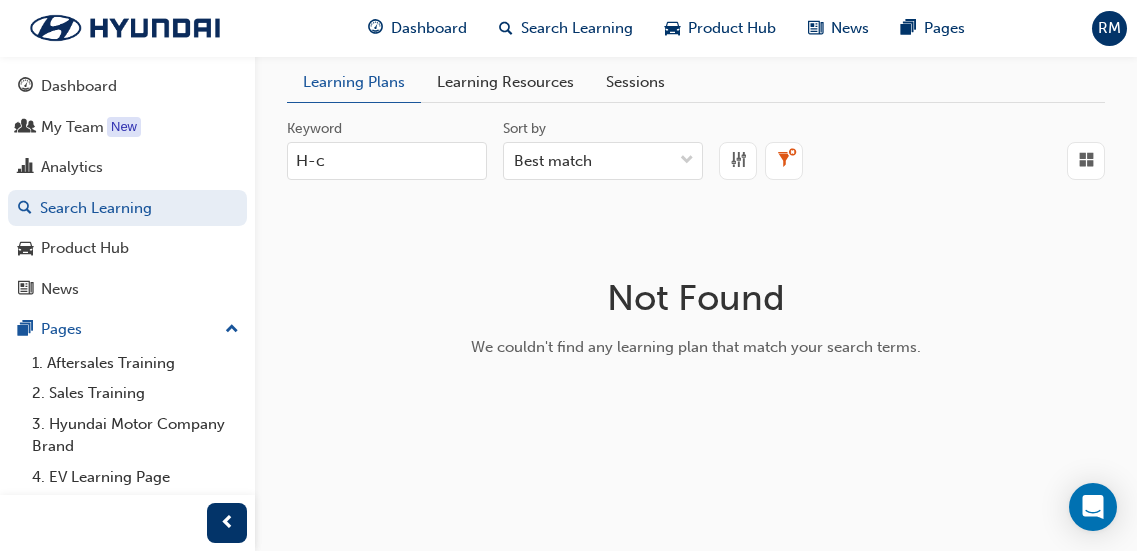 click on "Learning Resources" at bounding box center [505, 82] 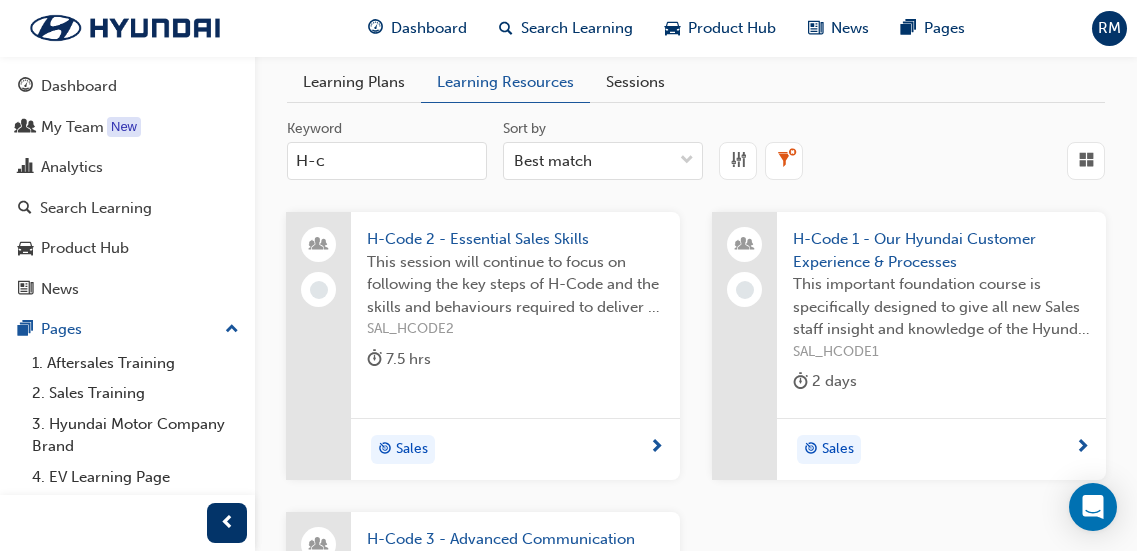 click on "H-c" at bounding box center (387, 161) 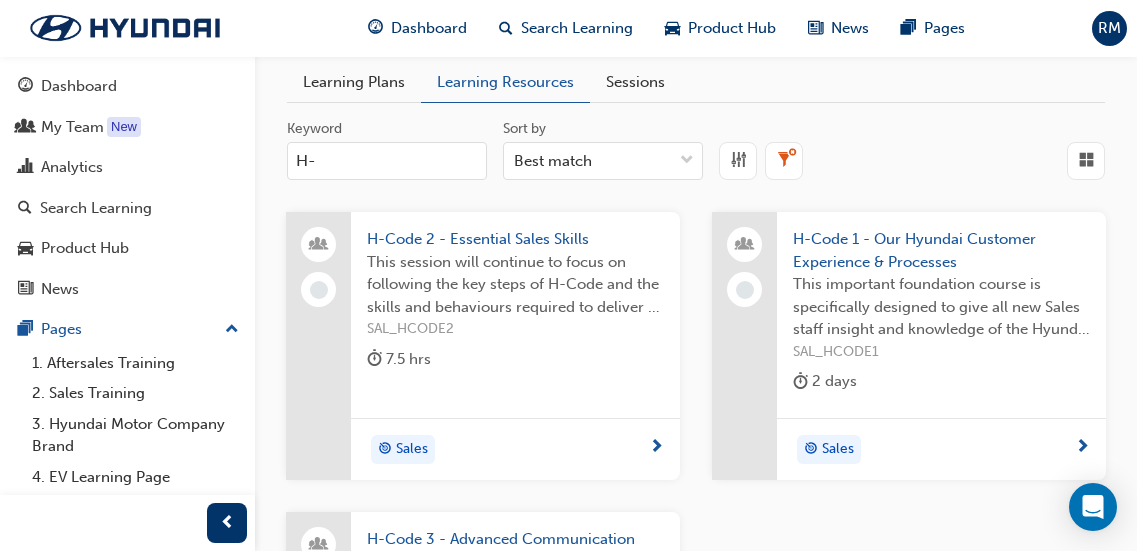 type on "H" 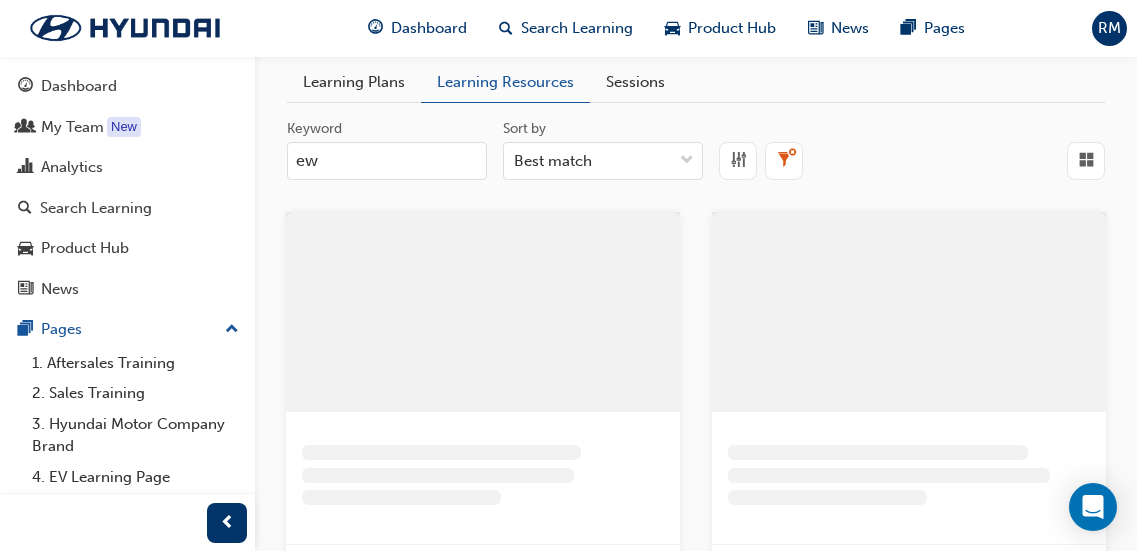 scroll, scrollTop: 0, scrollLeft: 0, axis: both 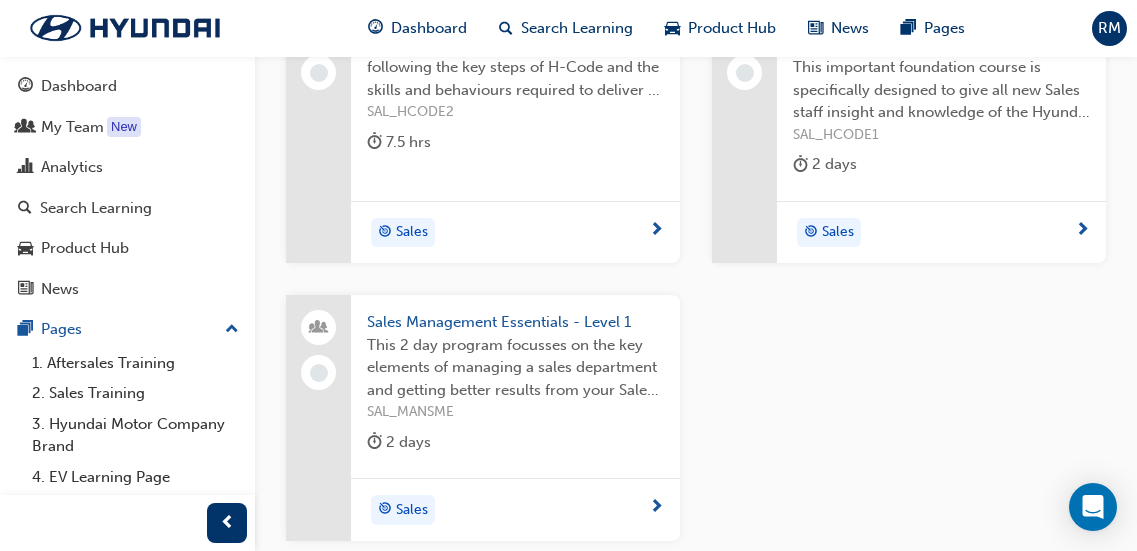 type on "esse" 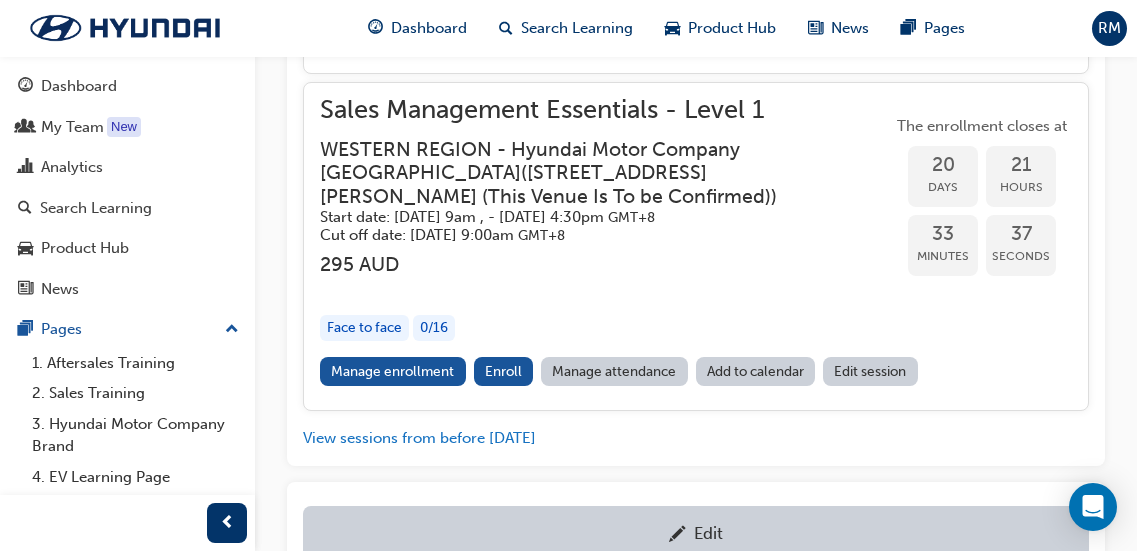 scroll, scrollTop: 1677, scrollLeft: 0, axis: vertical 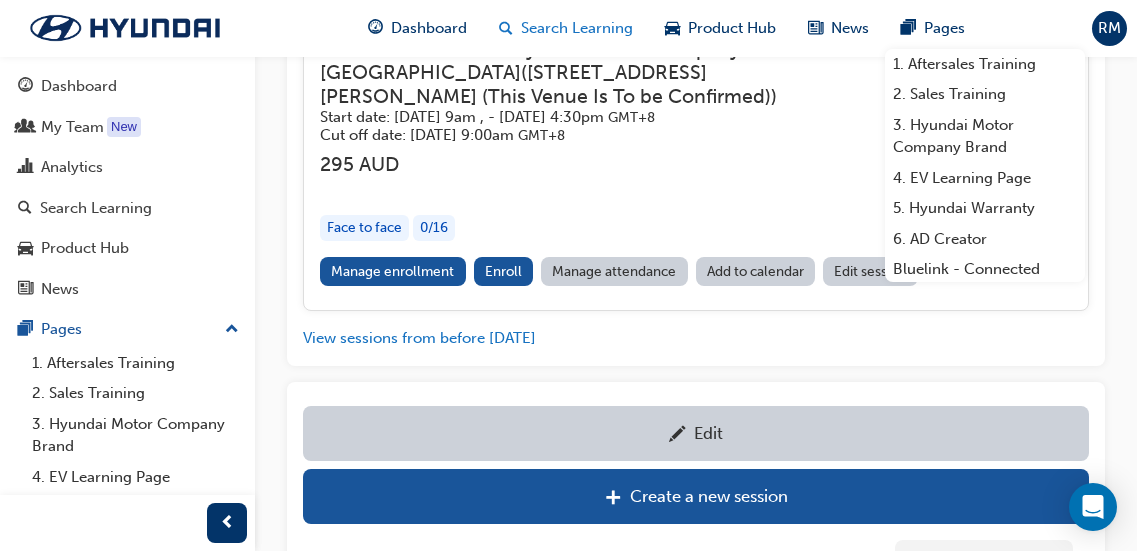 click on "Search Learning" at bounding box center (577, 28) 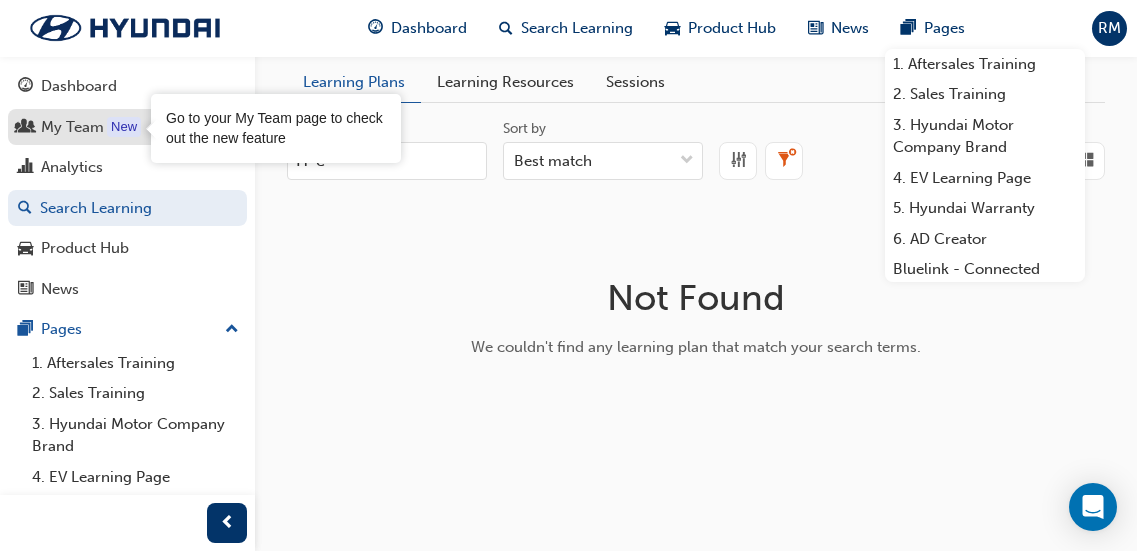 drag, startPoint x: 391, startPoint y: 161, endPoint x: 113, endPoint y: 127, distance: 280.0714 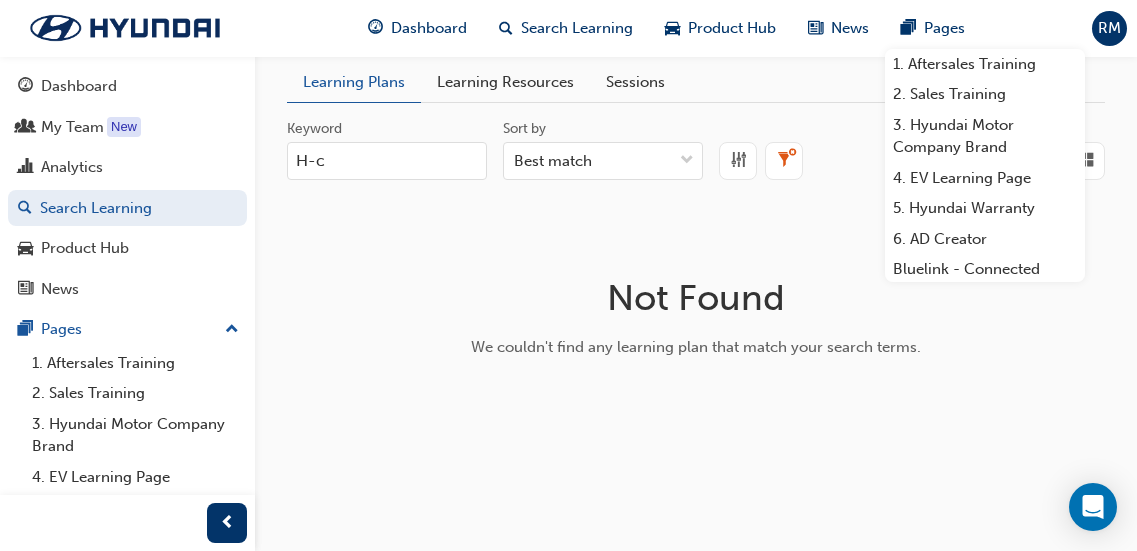 click on "Learning Resources" at bounding box center (505, 82) 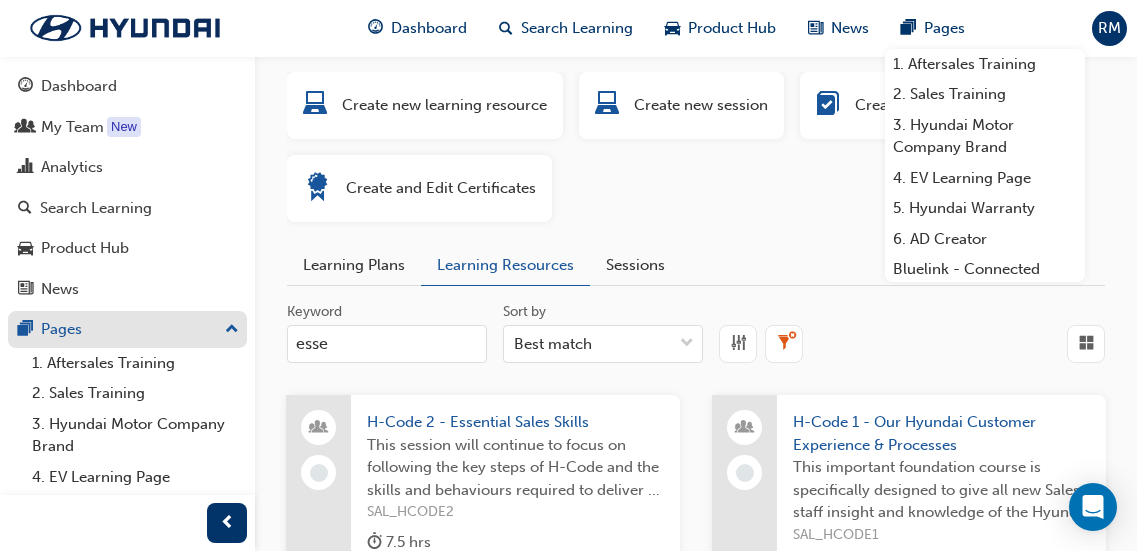 drag, startPoint x: 292, startPoint y: 340, endPoint x: 171, endPoint y: 324, distance: 122.05327 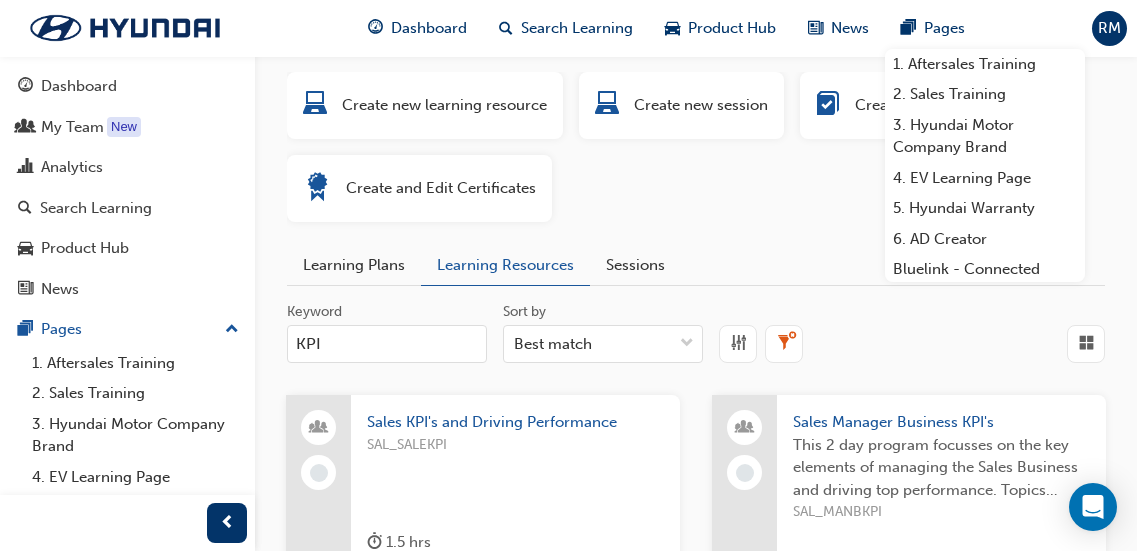 scroll, scrollTop: 100, scrollLeft: 0, axis: vertical 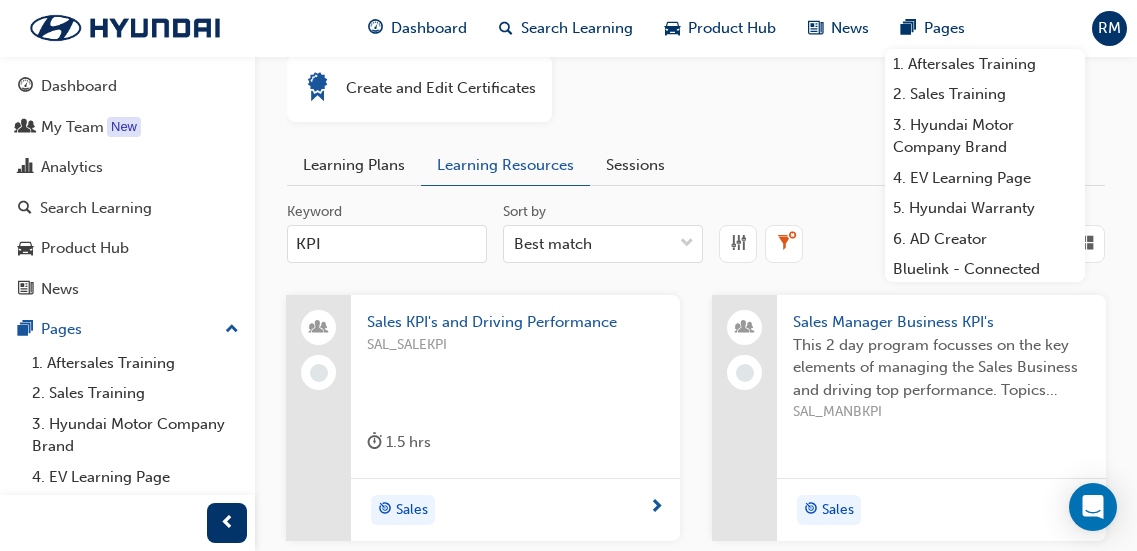 type on "KPI" 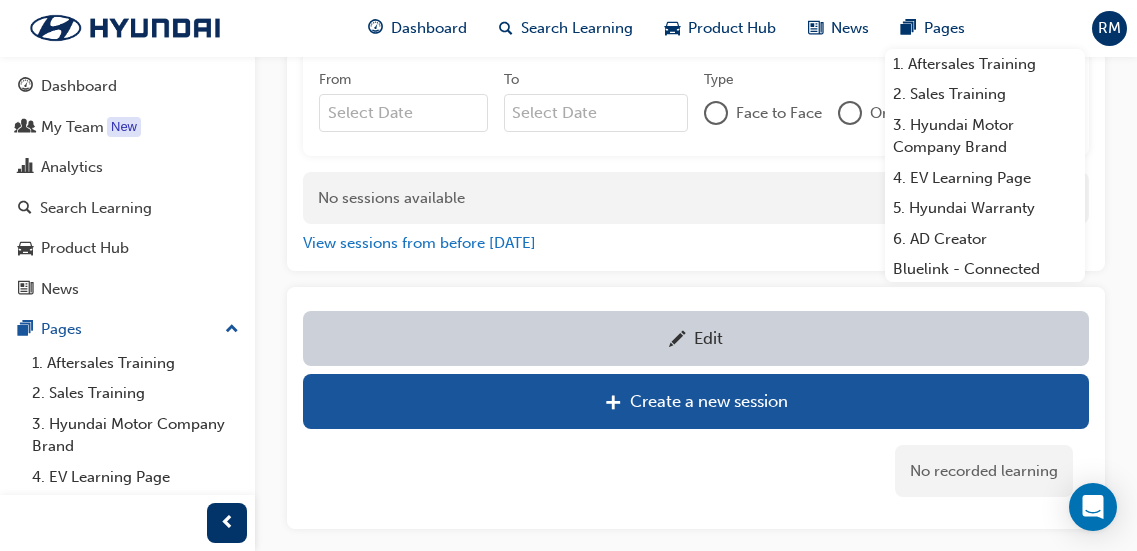 scroll, scrollTop: 897, scrollLeft: 0, axis: vertical 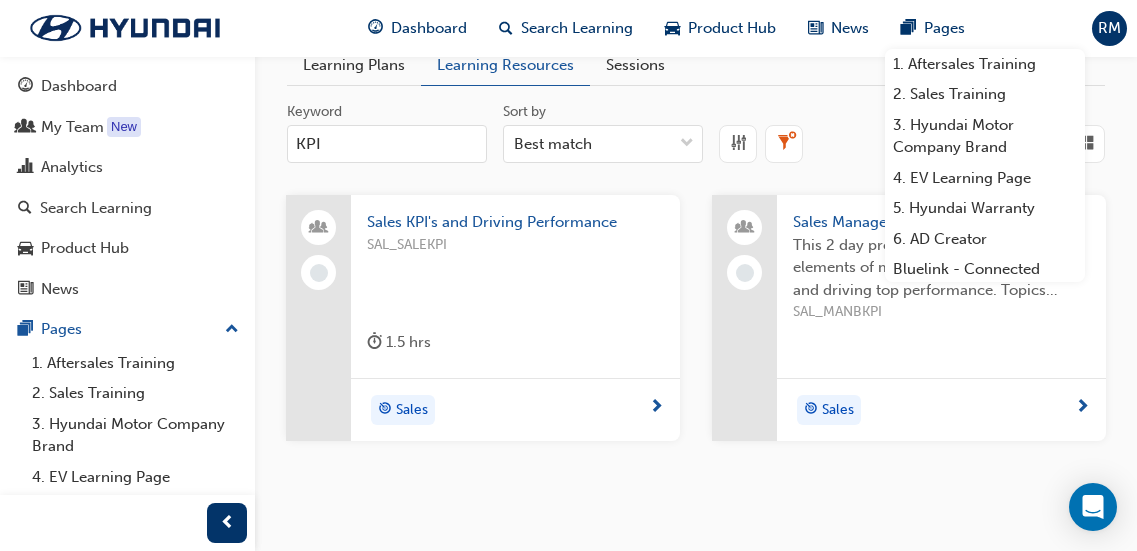click on "This 2 day program focusses on the key elements of managing the Sales
Business and driving top performance.  Topics covered will work on developing the business acumen to know and effect the Sales Department KPI's.
The pre-requisite for this course is completion of Sales Manager Essentials 1.
This course is part of the Sales Manager Certification Program." at bounding box center (941, 268) 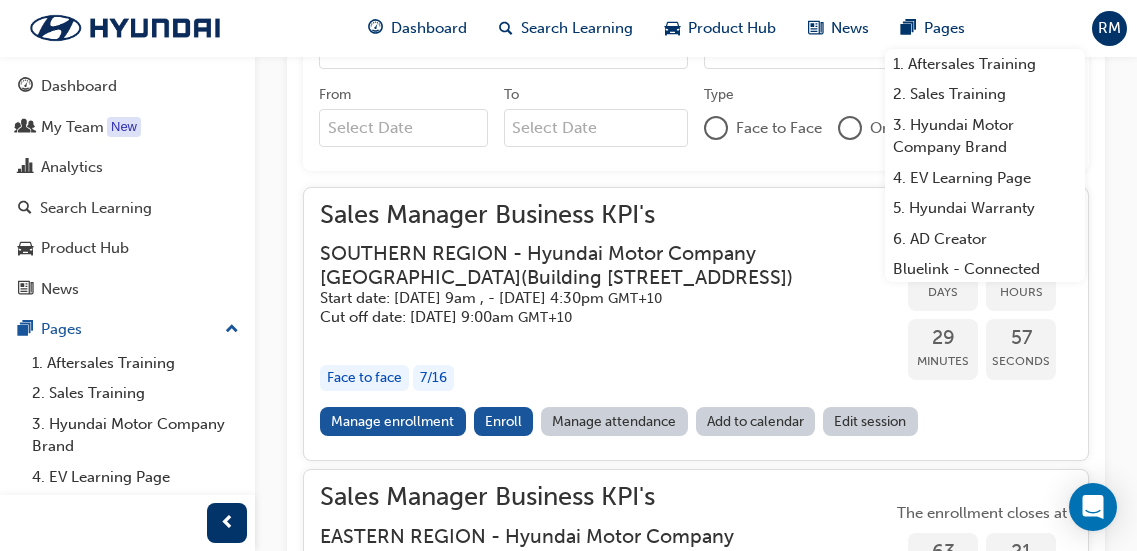 scroll, scrollTop: 1083, scrollLeft: 0, axis: vertical 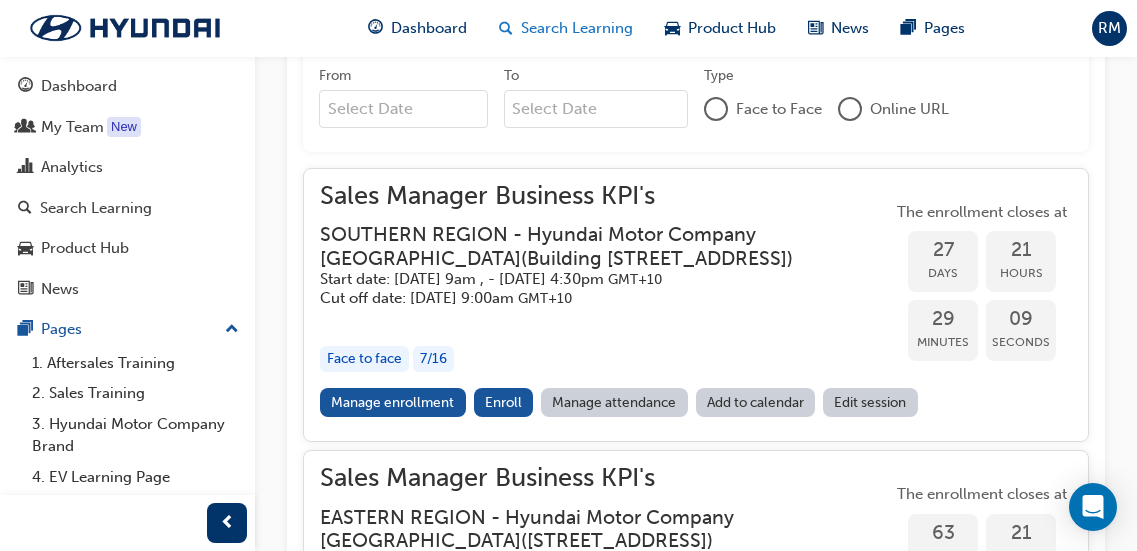 click on "Search Learning" at bounding box center [577, 28] 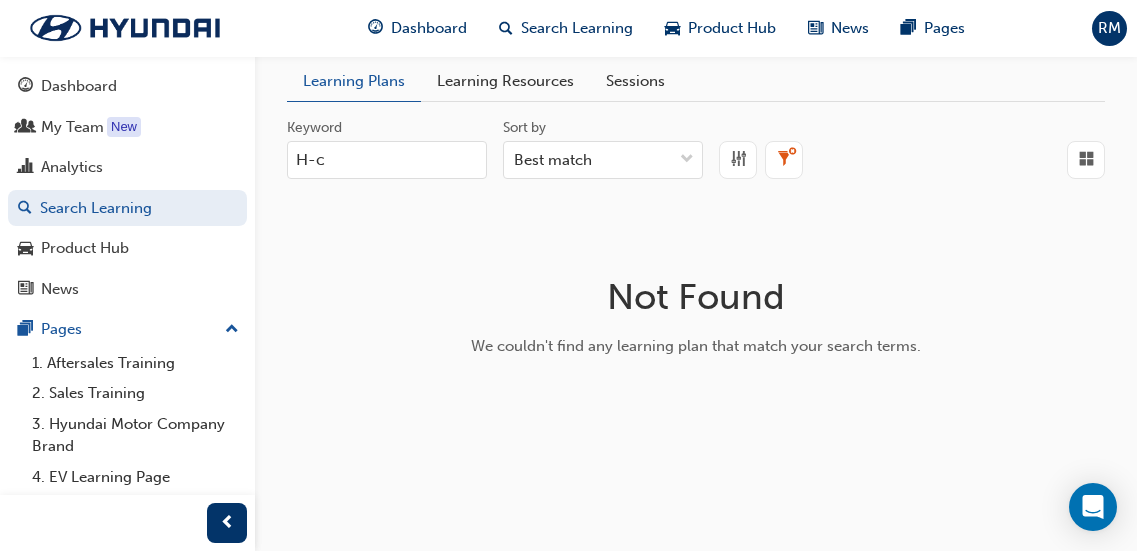 scroll, scrollTop: 183, scrollLeft: 0, axis: vertical 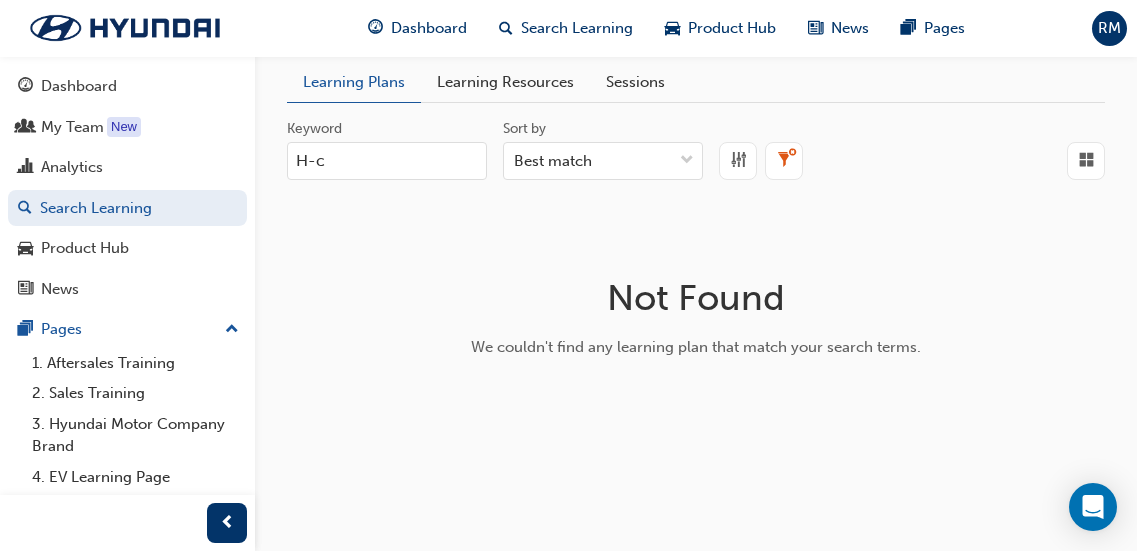 click on "Learning Resources" at bounding box center (505, 82) 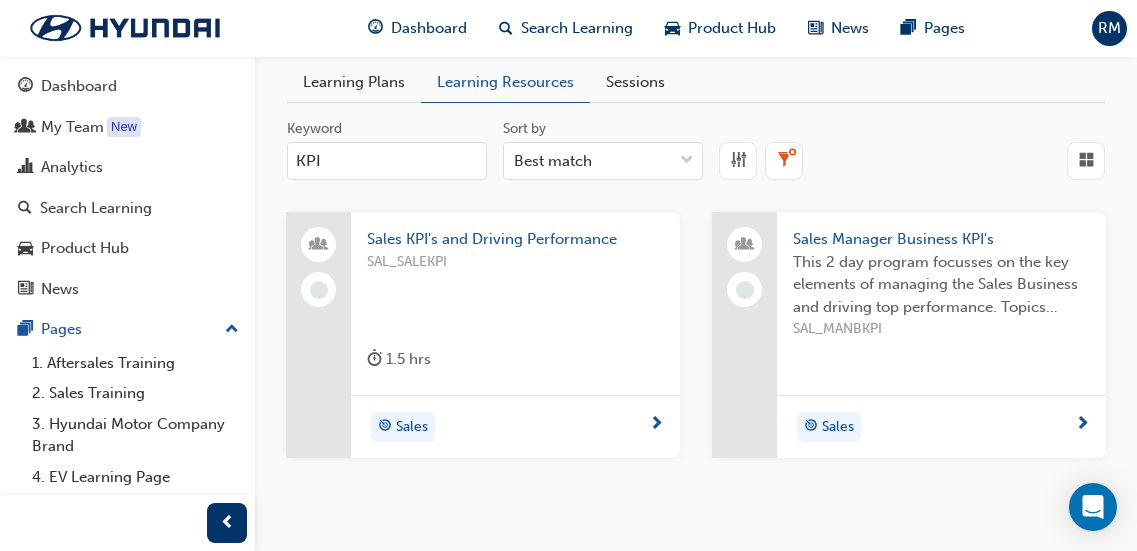 scroll, scrollTop: 0, scrollLeft: 0, axis: both 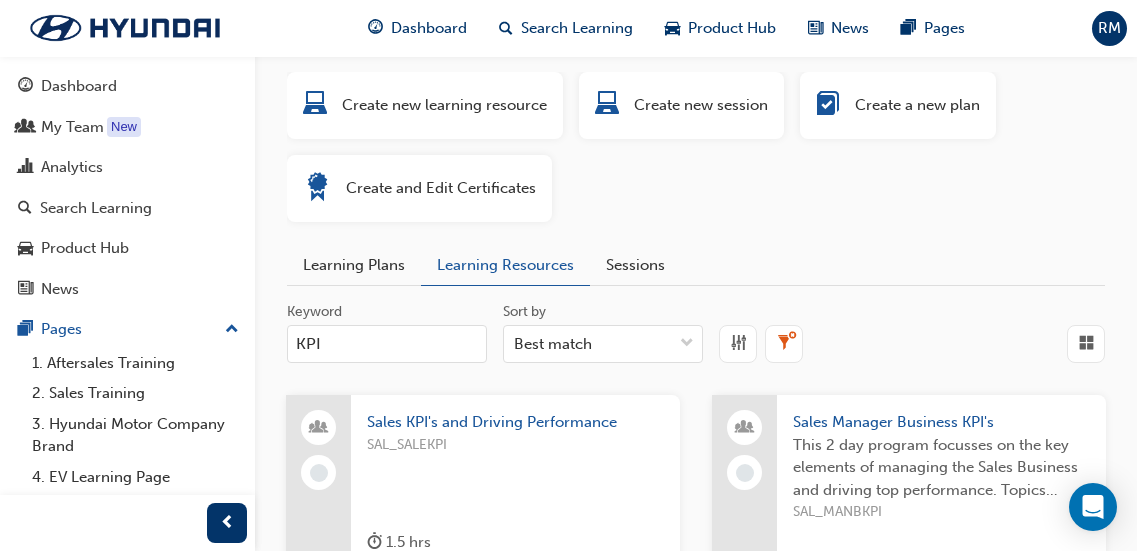 drag, startPoint x: 408, startPoint y: 335, endPoint x: 291, endPoint y: 338, distance: 117.03845 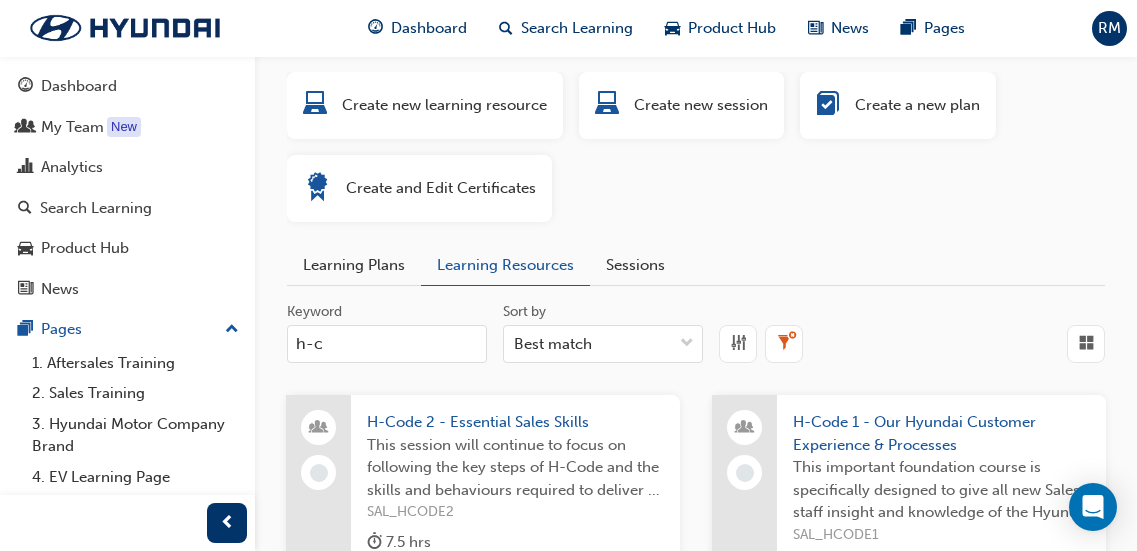 type on "h-c" 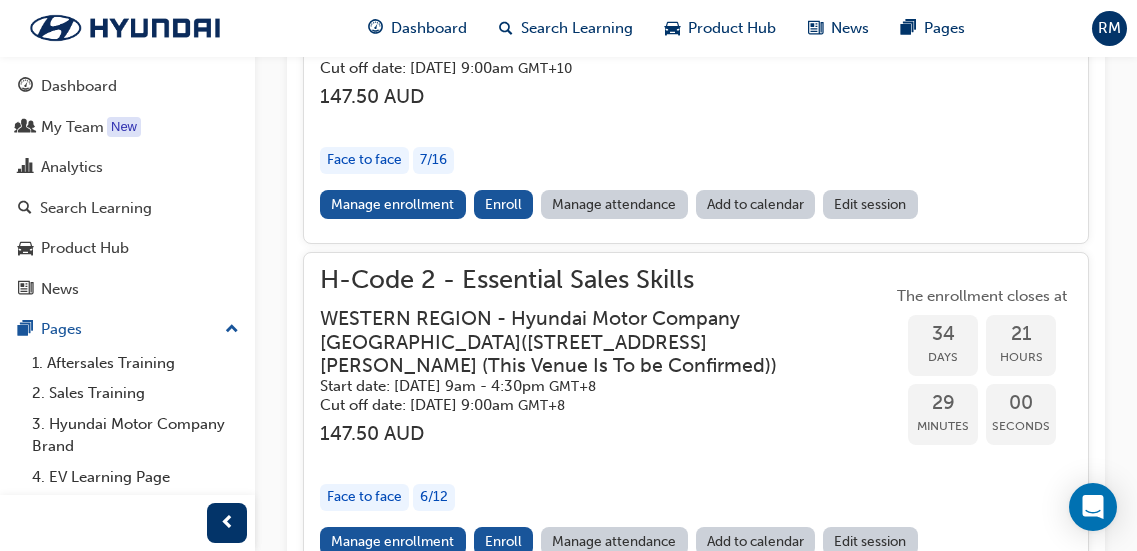 scroll, scrollTop: 1218, scrollLeft: 0, axis: vertical 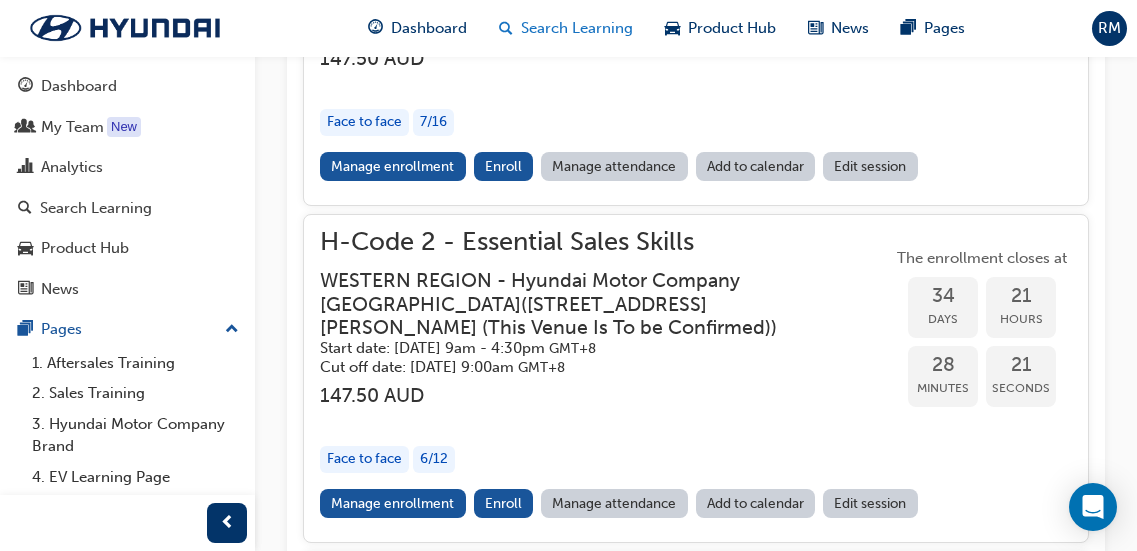 click on "Search Learning" at bounding box center (566, 28) 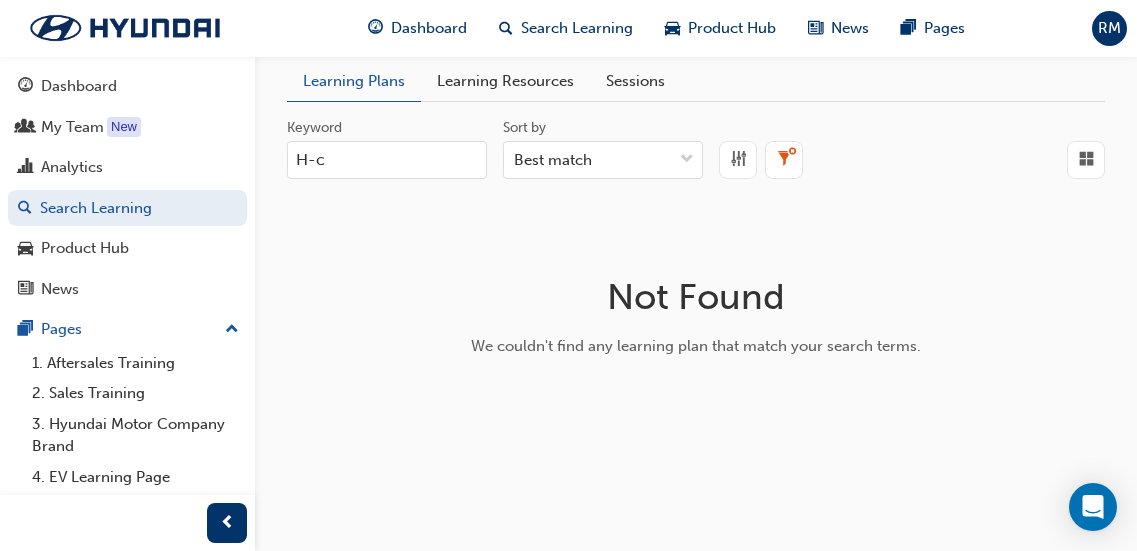 scroll, scrollTop: 183, scrollLeft: 0, axis: vertical 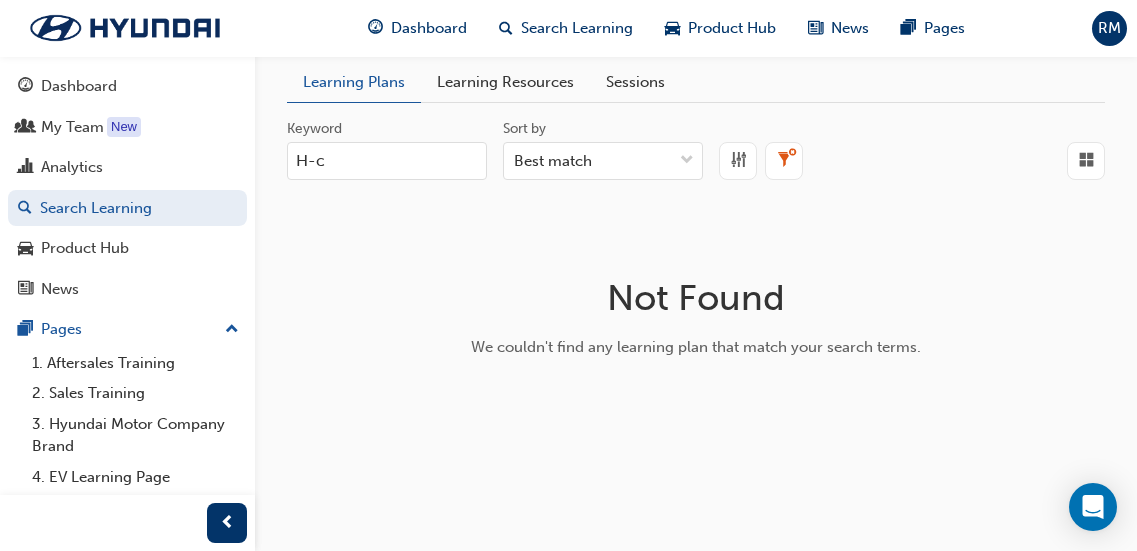 click on "Learning Resources" at bounding box center (505, 82) 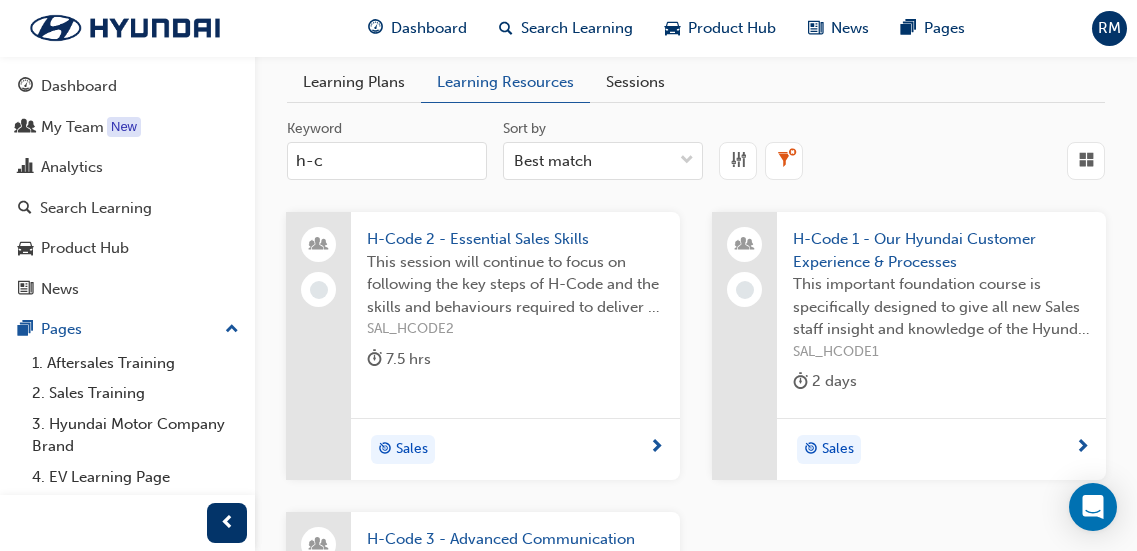 scroll, scrollTop: 0, scrollLeft: 0, axis: both 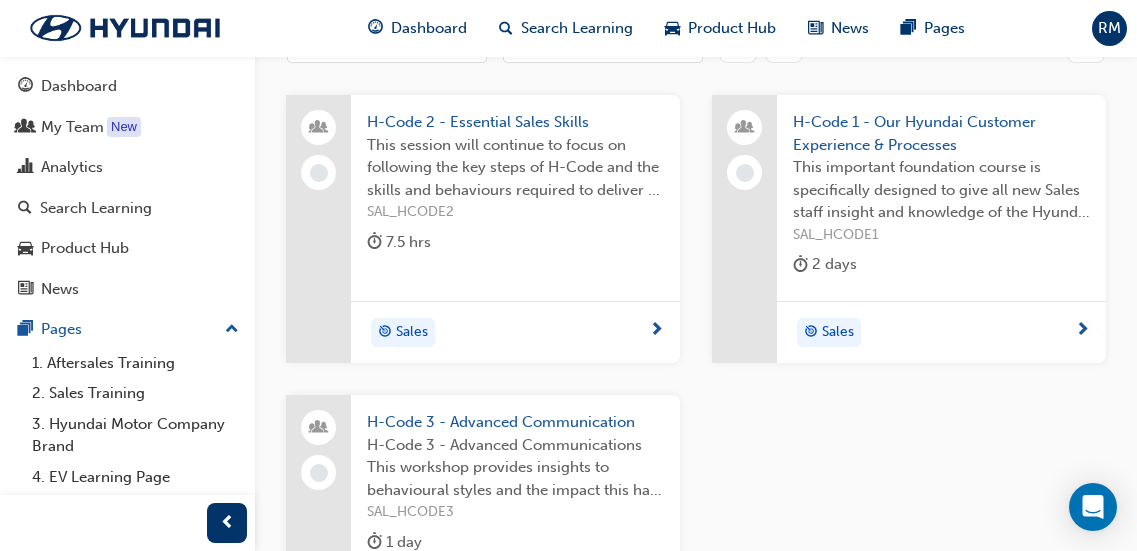 click on "H-Code 3 - Advanced Communications
This workshop provides insights to behavioural styles and the impact this has on the behaviours of others.
Using DiSC behavioural analysis profiling, participants will learn what drives and motivates behaviour and what drives others.  Individual results will be used to learn to adapt styles and allows building rapport with customers faster and more effectively." at bounding box center (515, 468) 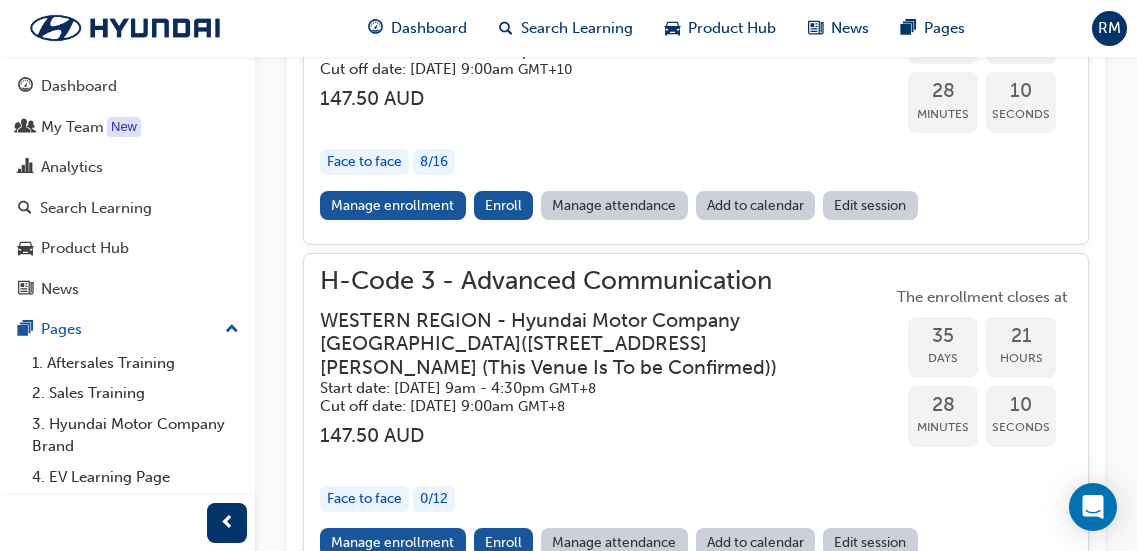 scroll, scrollTop: 1437, scrollLeft: 0, axis: vertical 